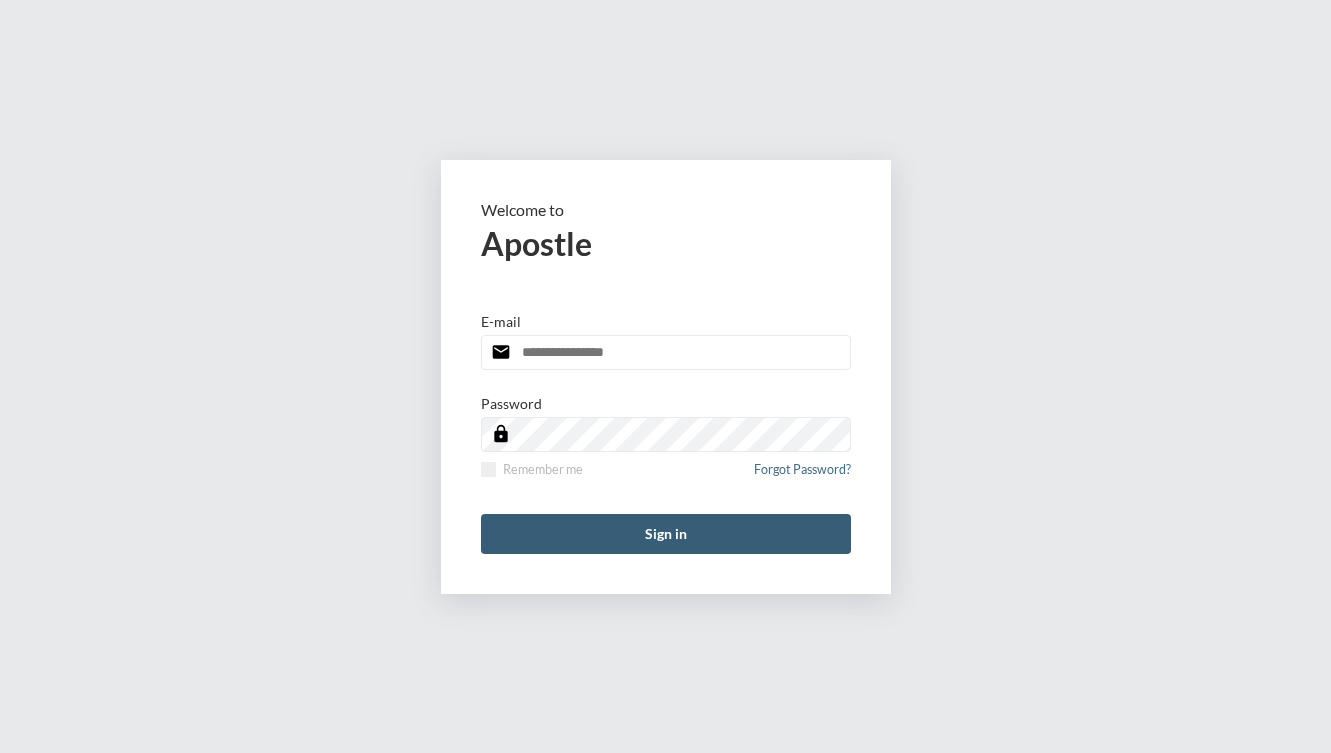 scroll, scrollTop: 0, scrollLeft: 0, axis: both 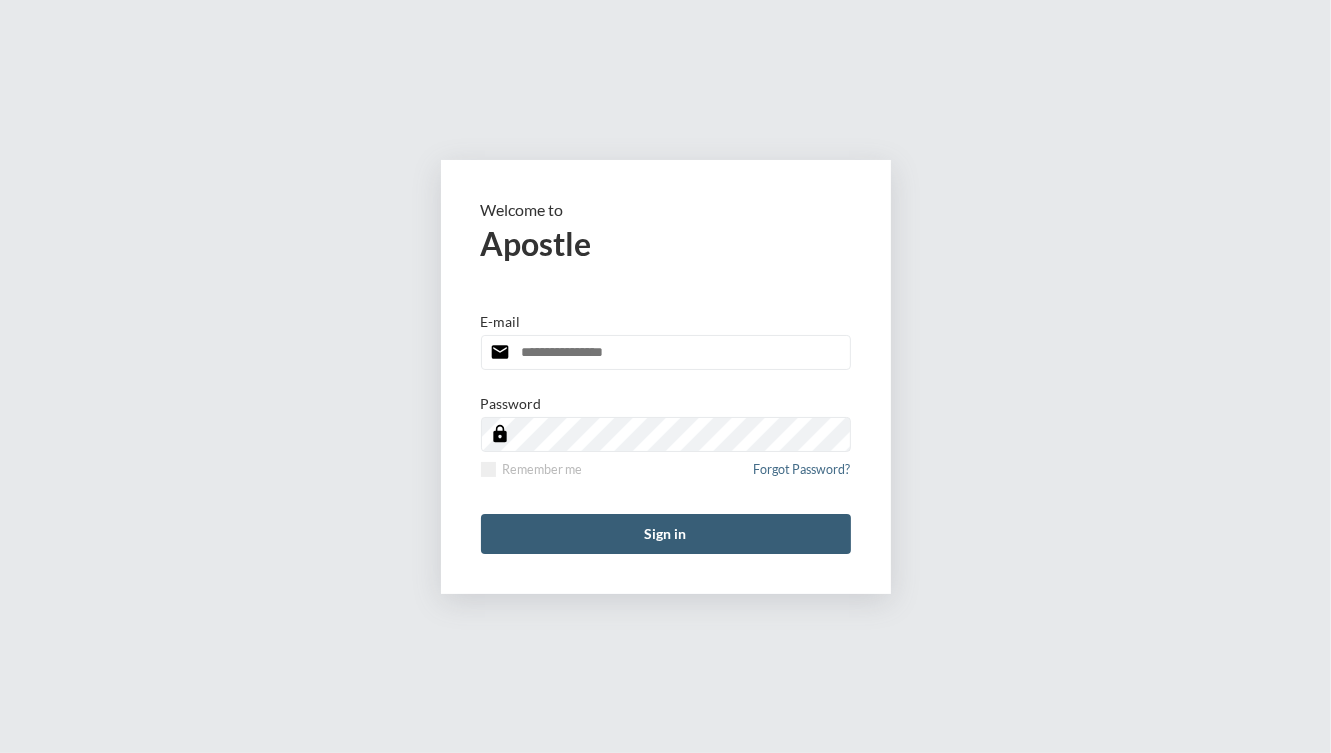 type on "**********" 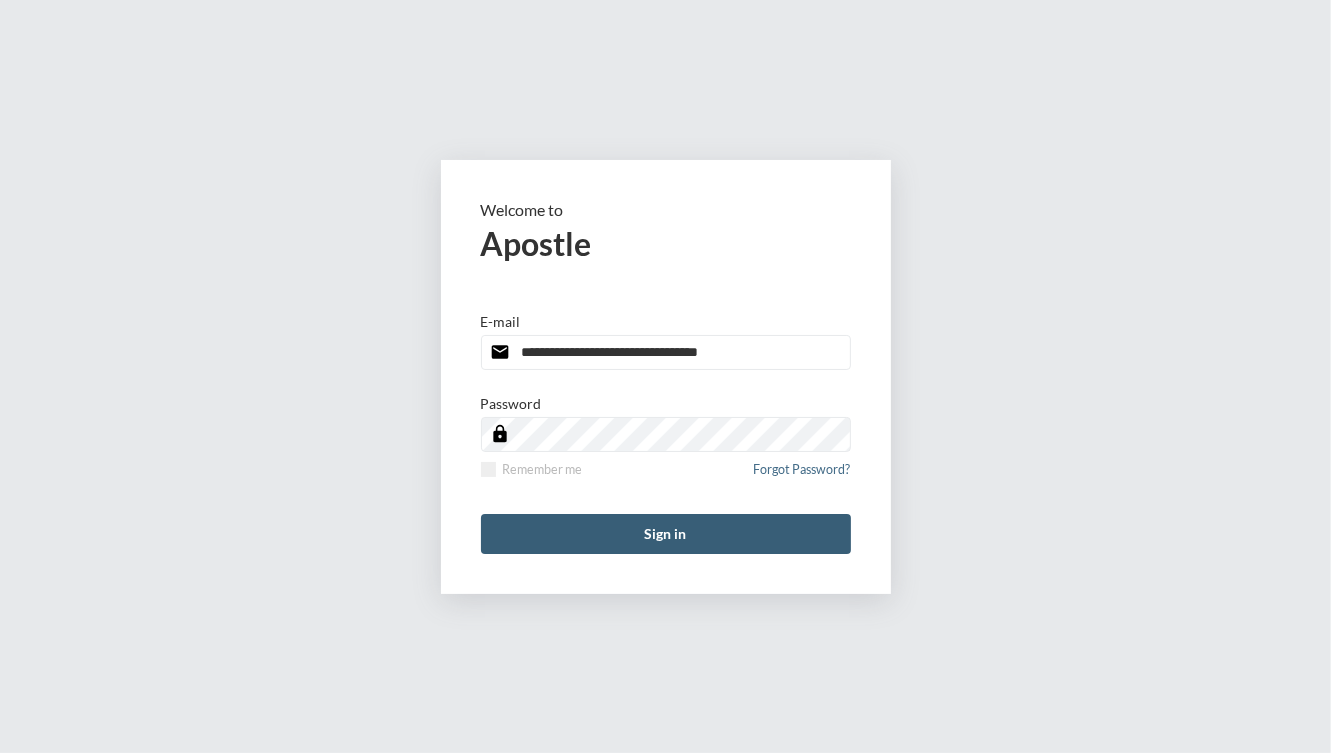 click on "**********" at bounding box center [666, 377] 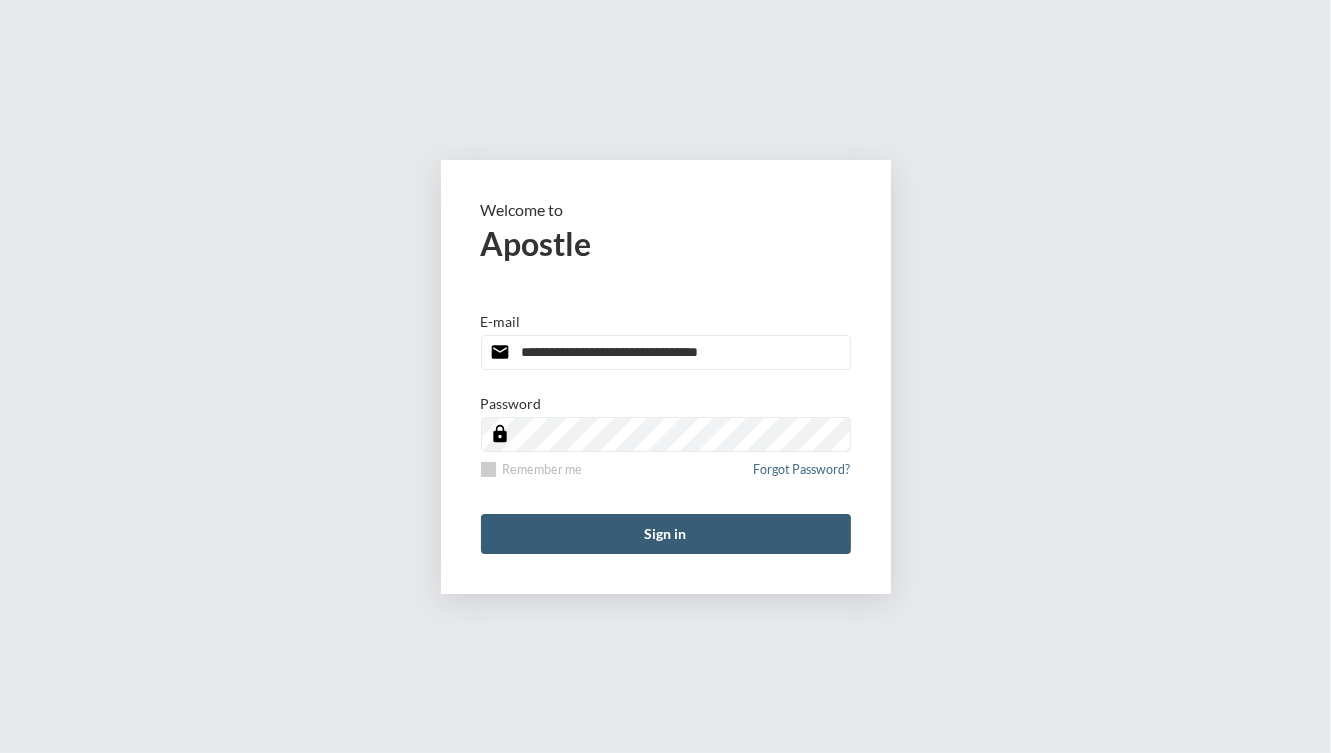click at bounding box center (488, 469) 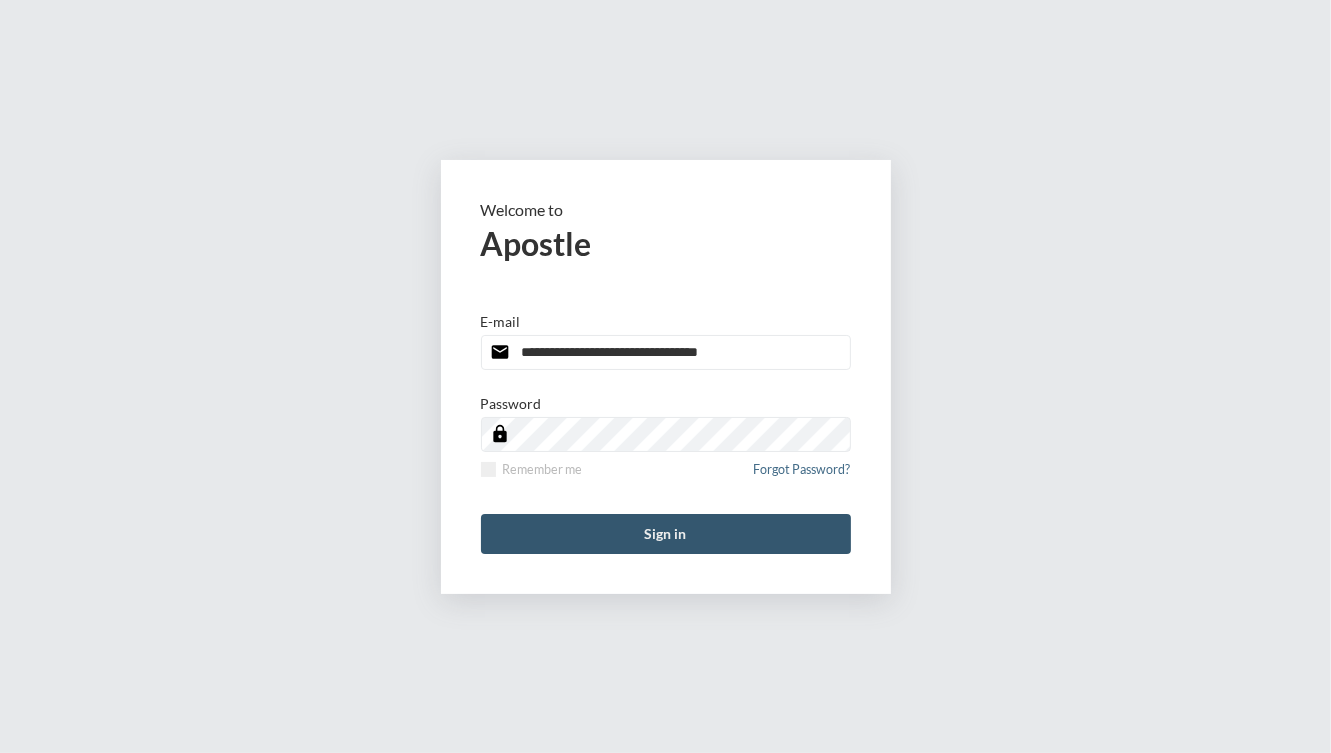 click on "Sign in" at bounding box center (666, 534) 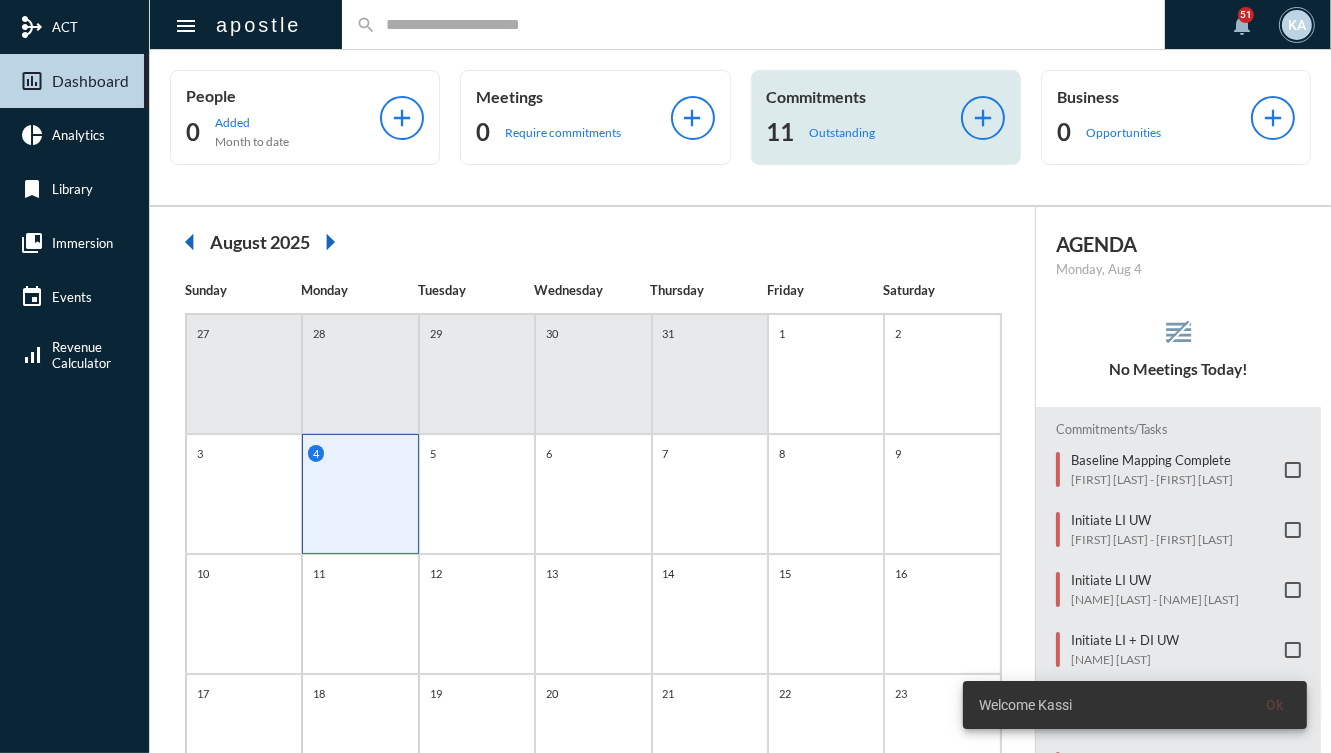 click on "11 Outstanding" 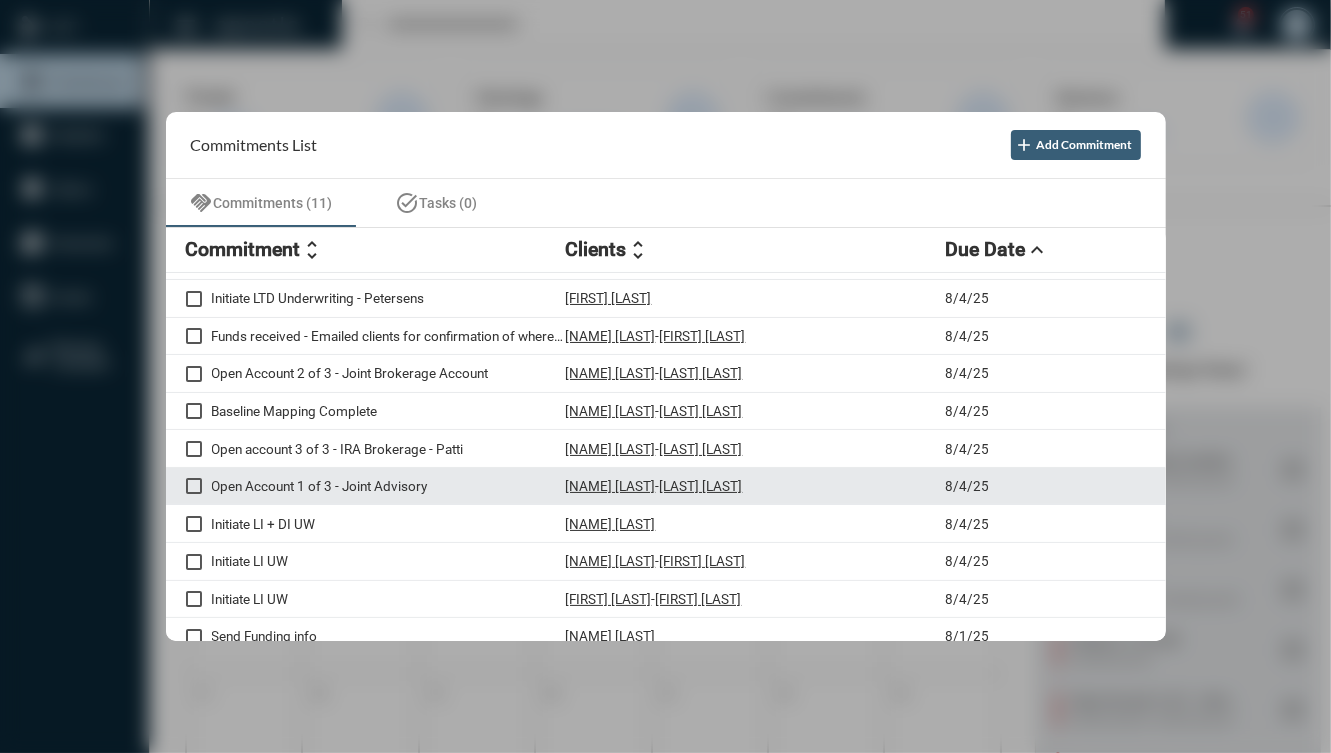 scroll, scrollTop: 43, scrollLeft: 0, axis: vertical 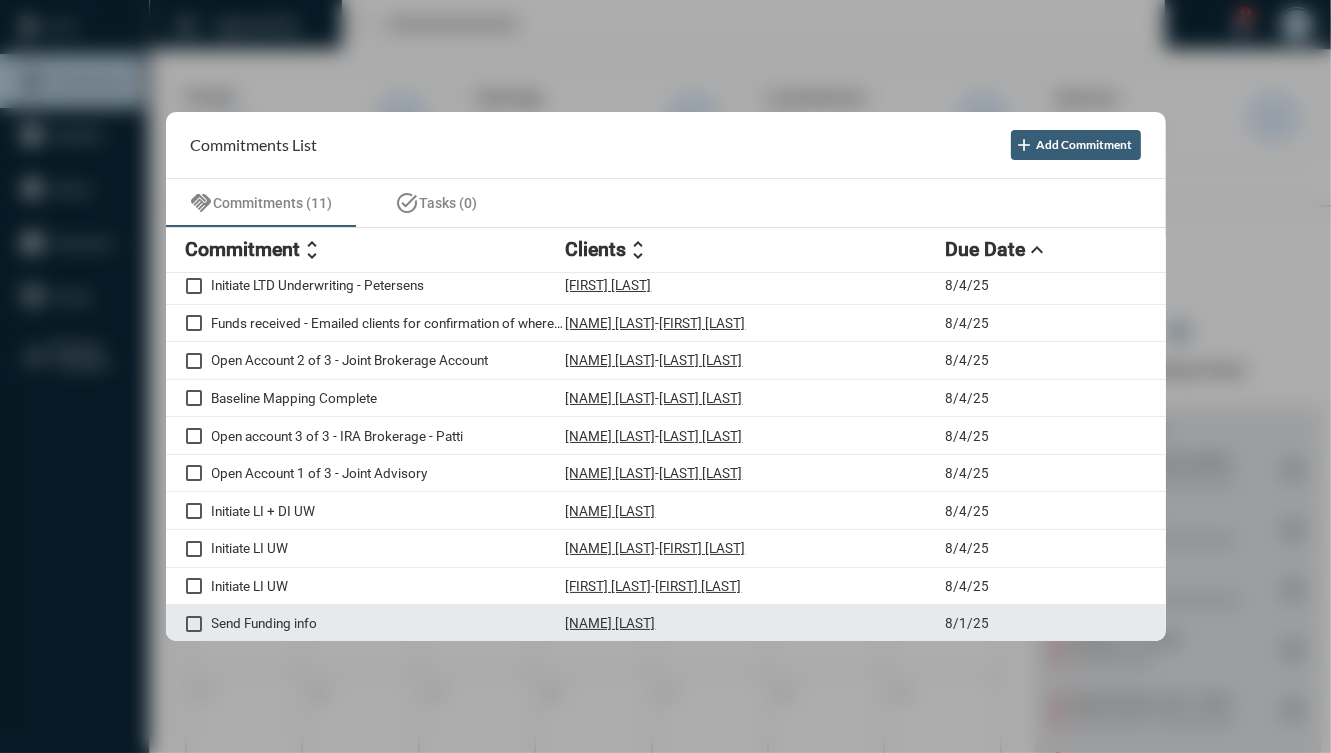 click on "Send Funding info   [NAME] [LAST] [DATE]" at bounding box center [666, 624] 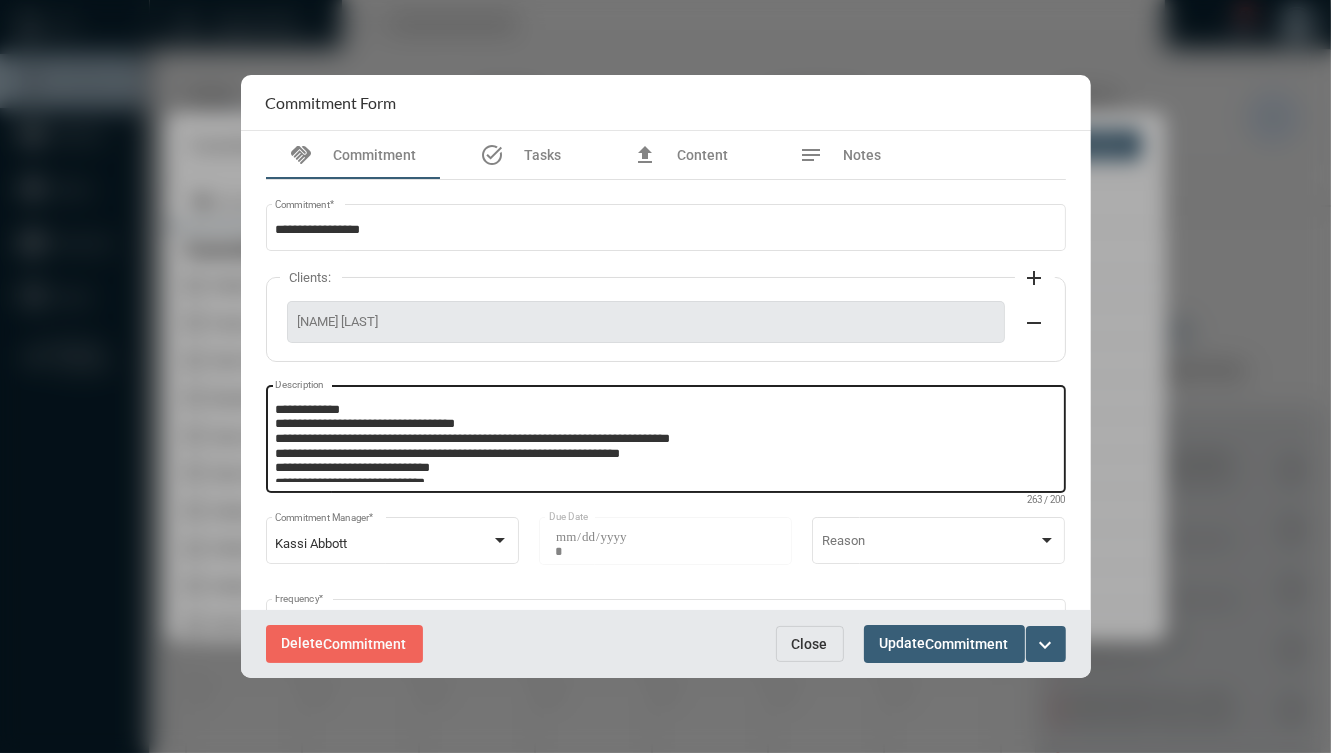 scroll, scrollTop: 12, scrollLeft: 0, axis: vertical 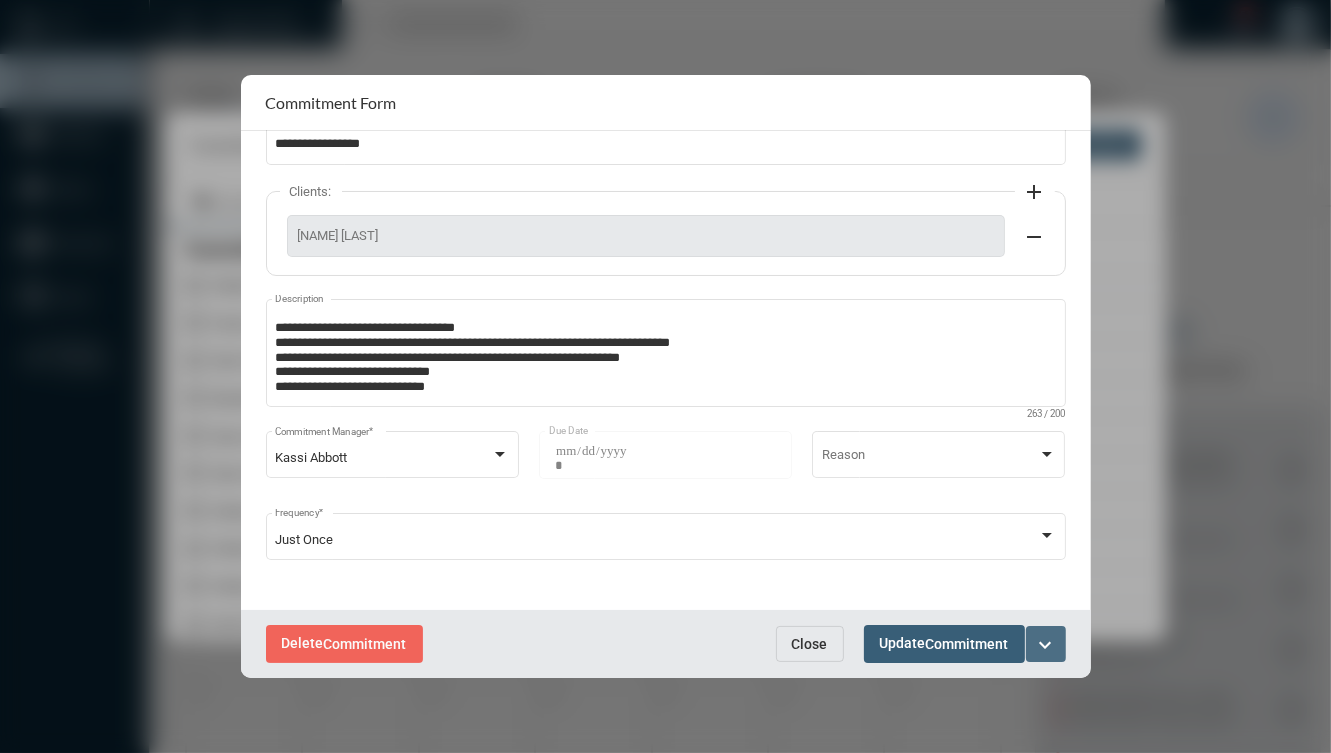 click on "expand_more" at bounding box center [1046, 645] 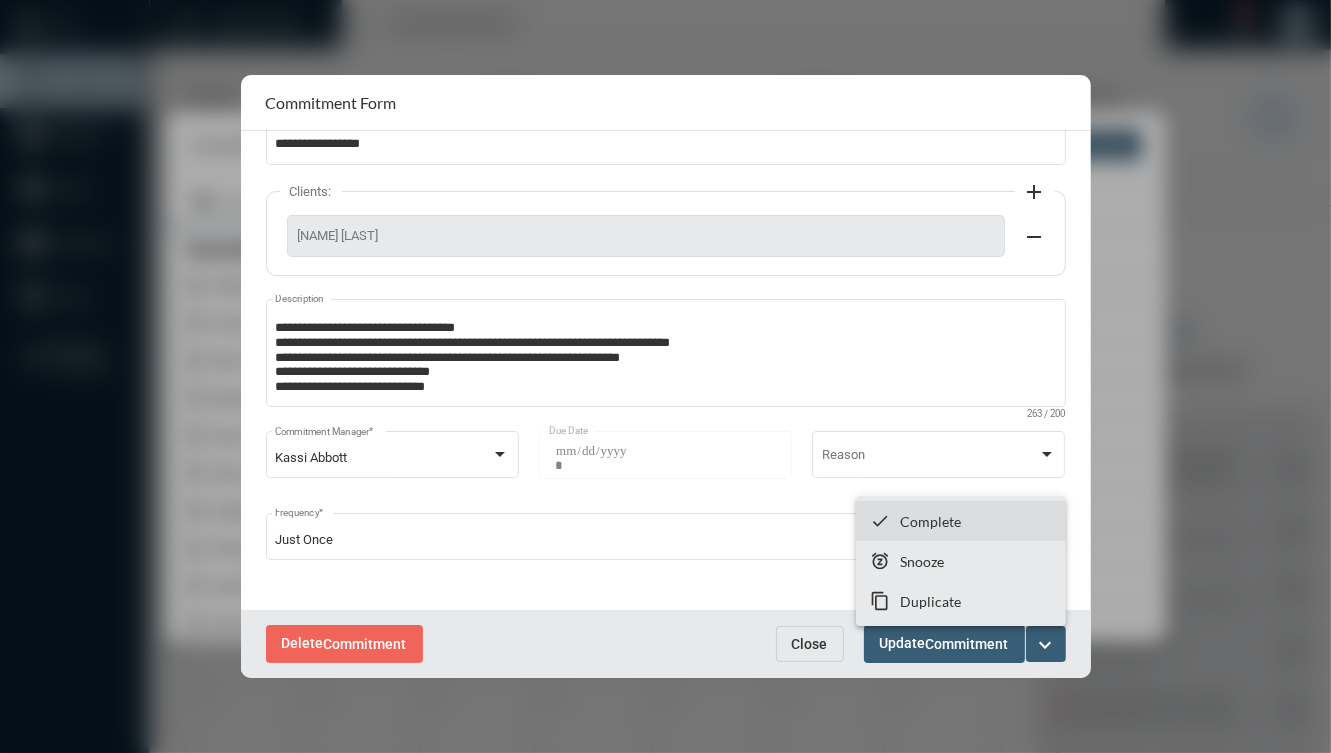 click on "Complete" at bounding box center [930, 521] 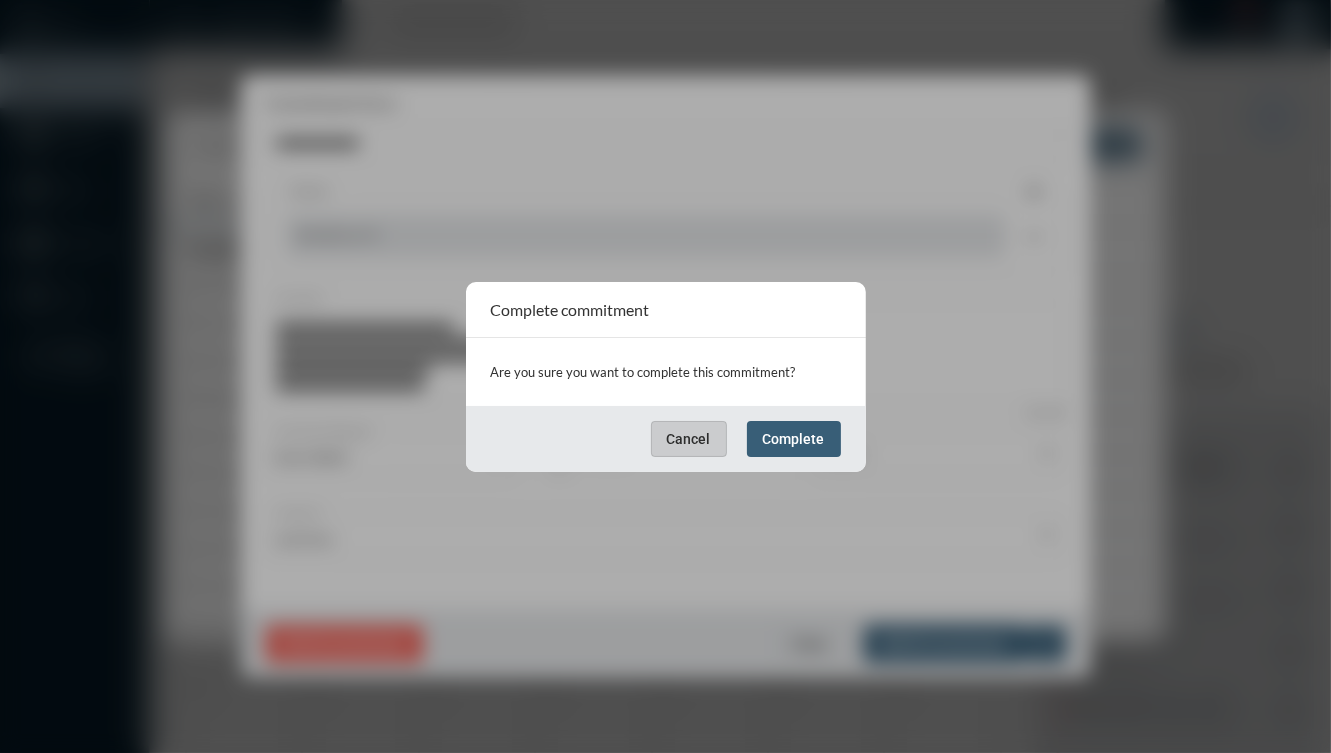 click on "Complete" at bounding box center [794, 439] 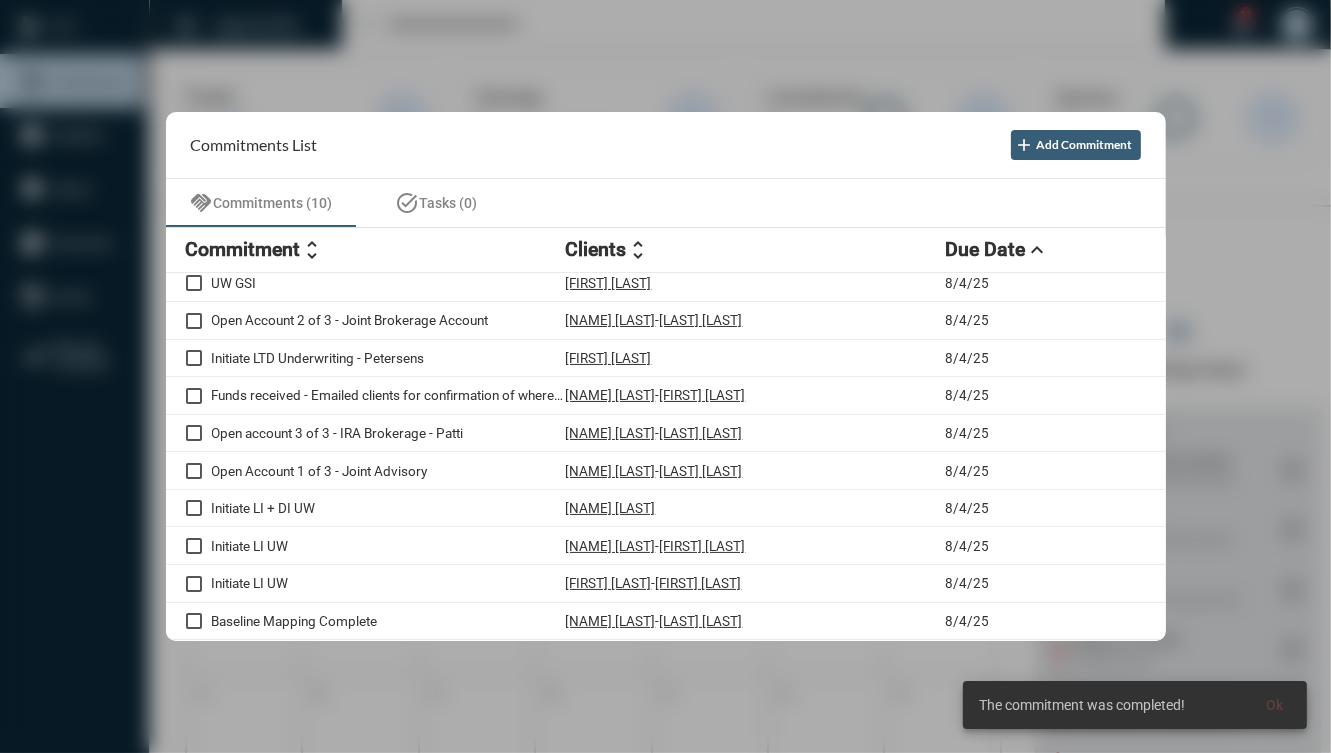 scroll, scrollTop: 5, scrollLeft: 0, axis: vertical 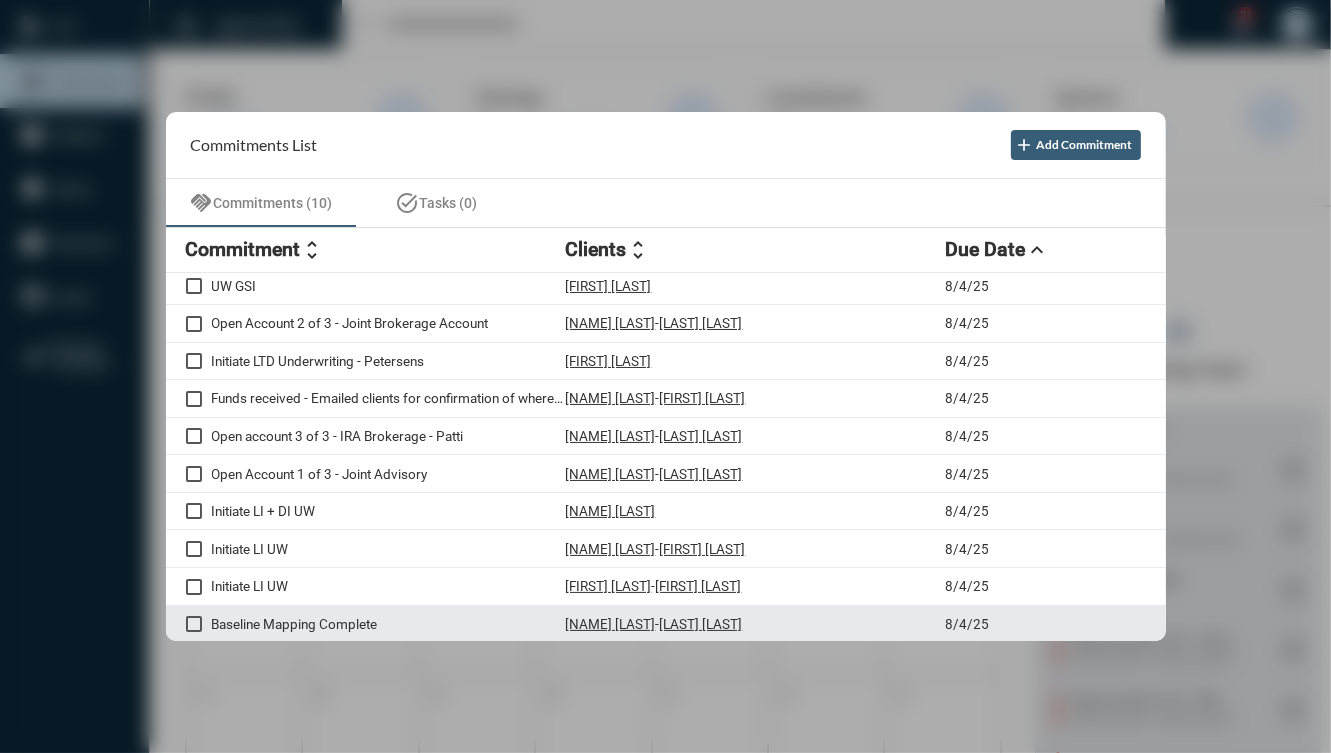 click on "Baseline Mapping Complete" at bounding box center (389, 624) 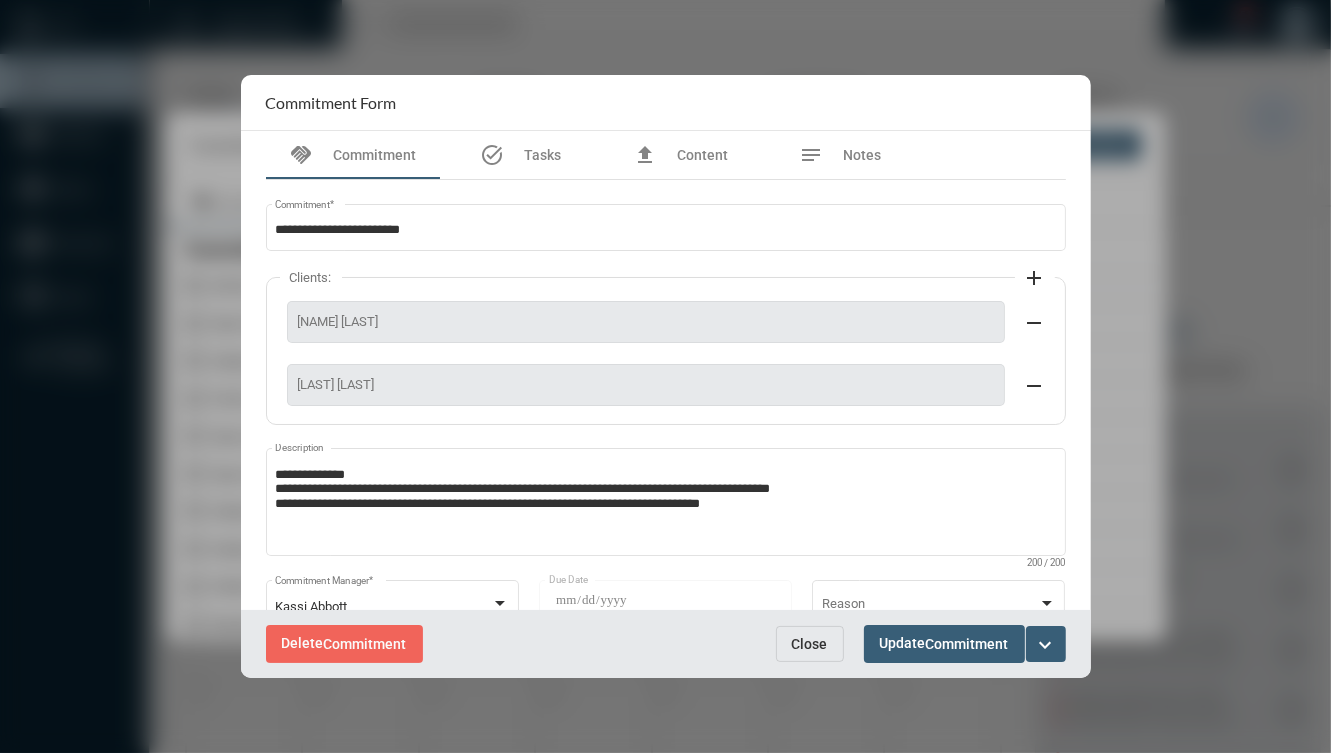 click on "Close" at bounding box center [810, 644] 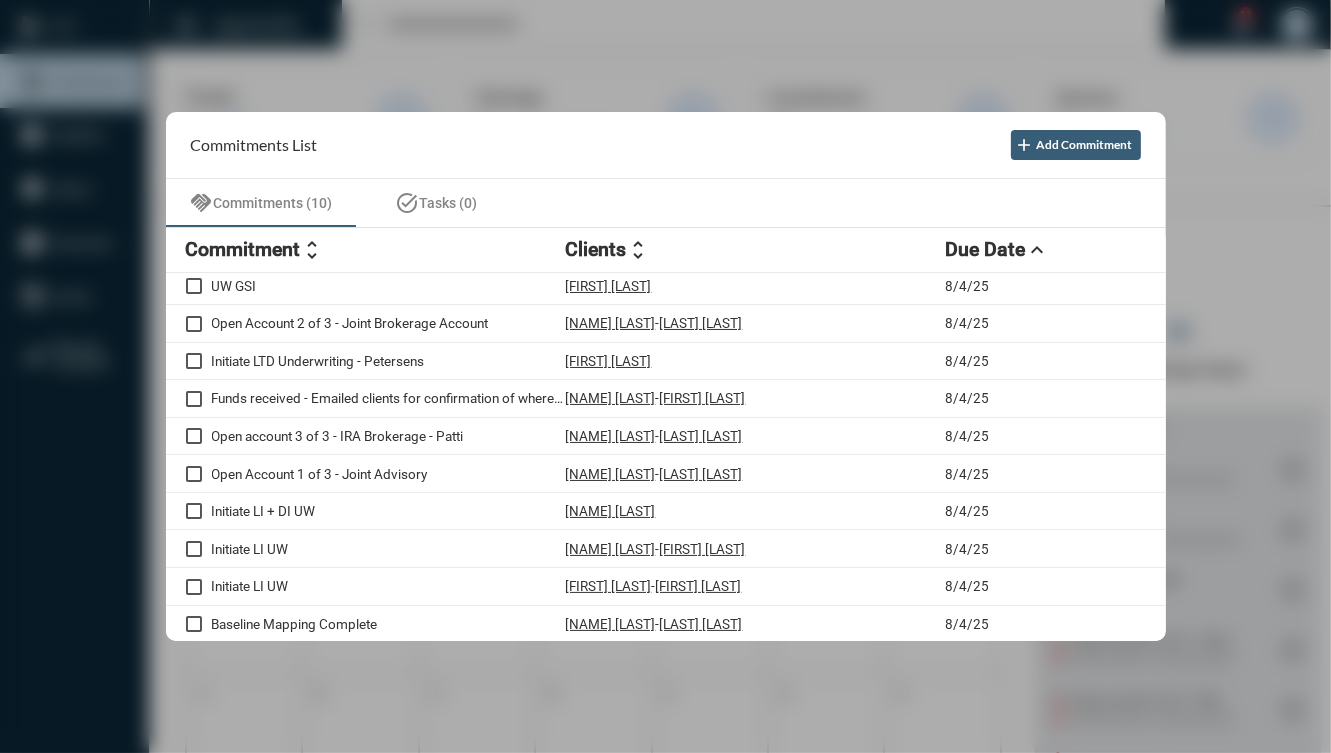 click on "Clients unfold_more" at bounding box center (756, 250) 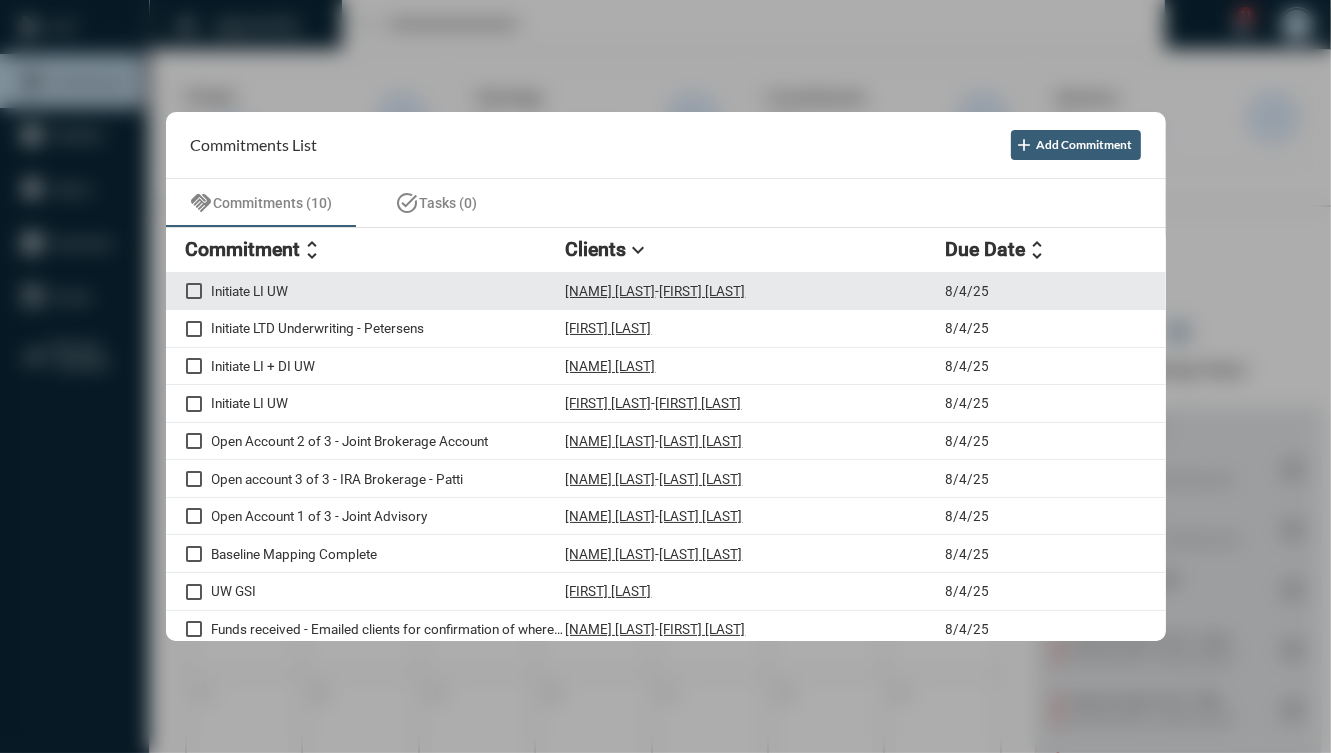 scroll, scrollTop: 5, scrollLeft: 0, axis: vertical 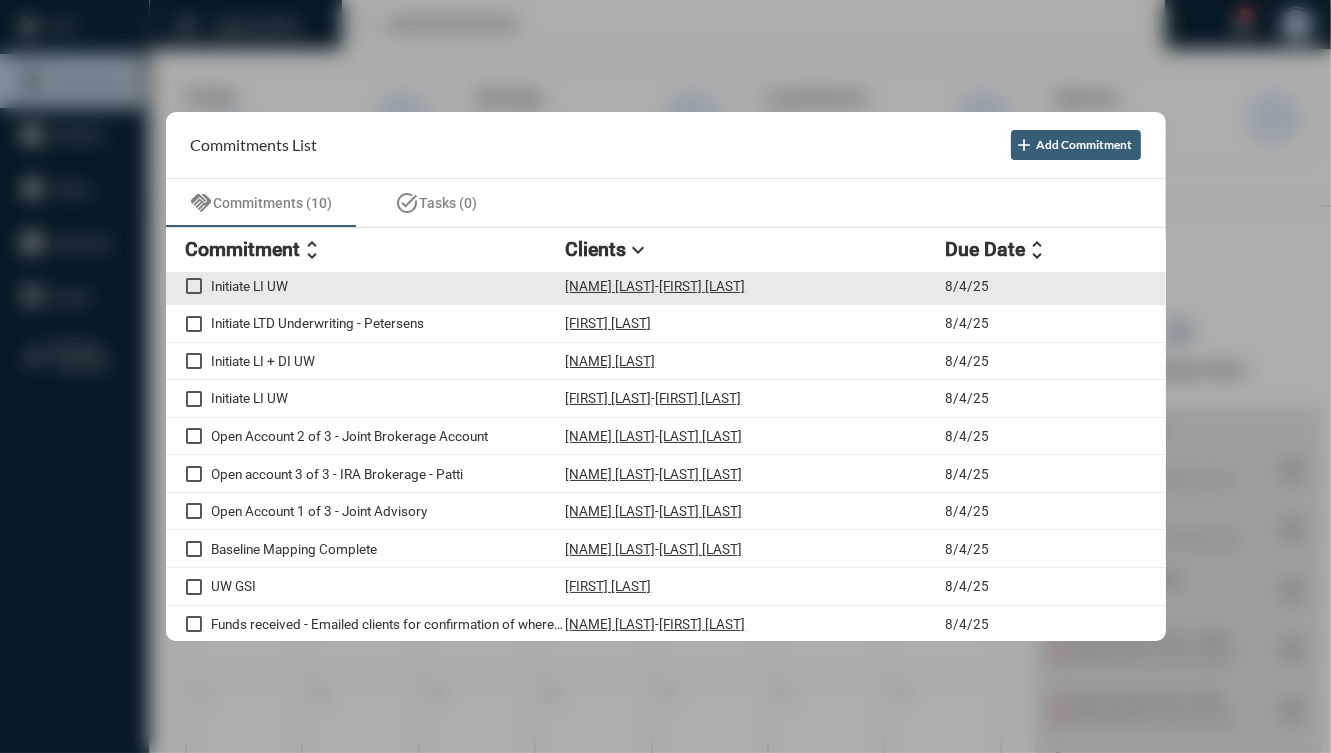 click on "[FIRST] [LAST]    -   [FIRST] [LAST]" at bounding box center (756, 286) 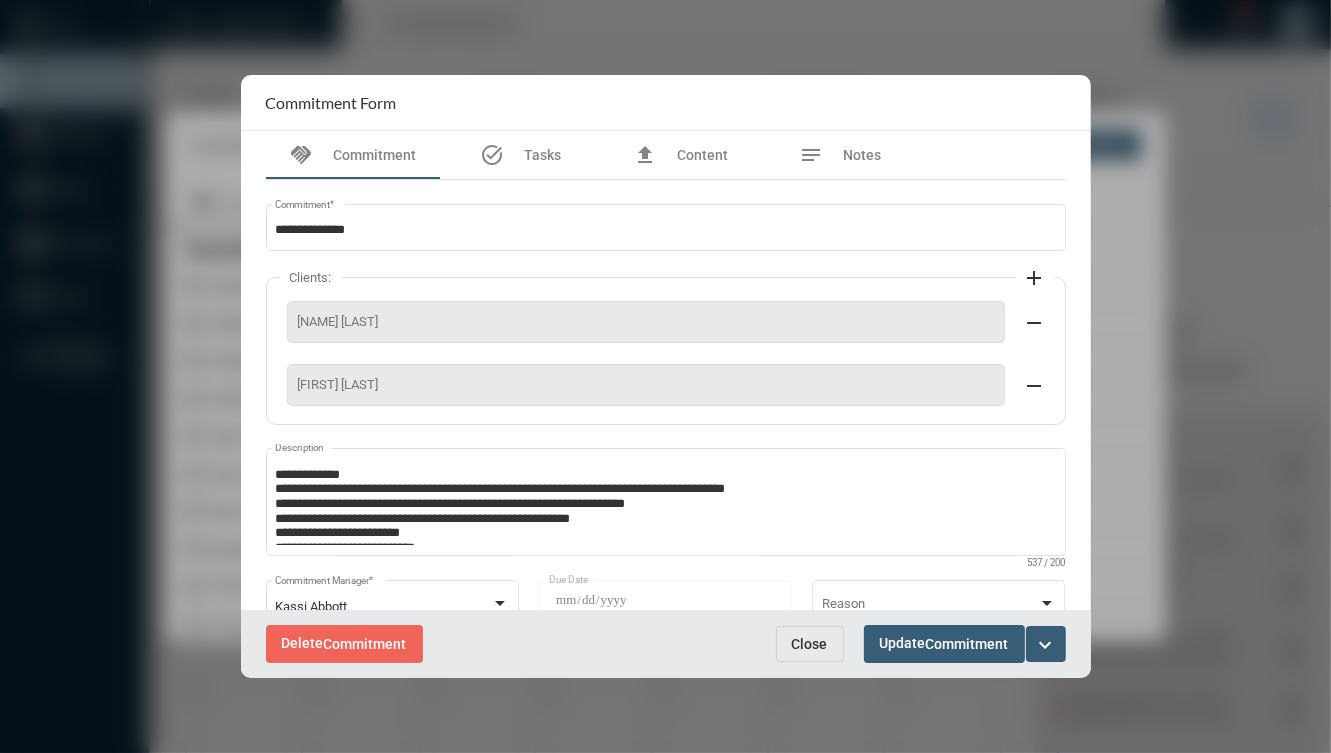 click on "Delete  Commitment  Close   Update  Commitment expand_more" at bounding box center (666, 643) 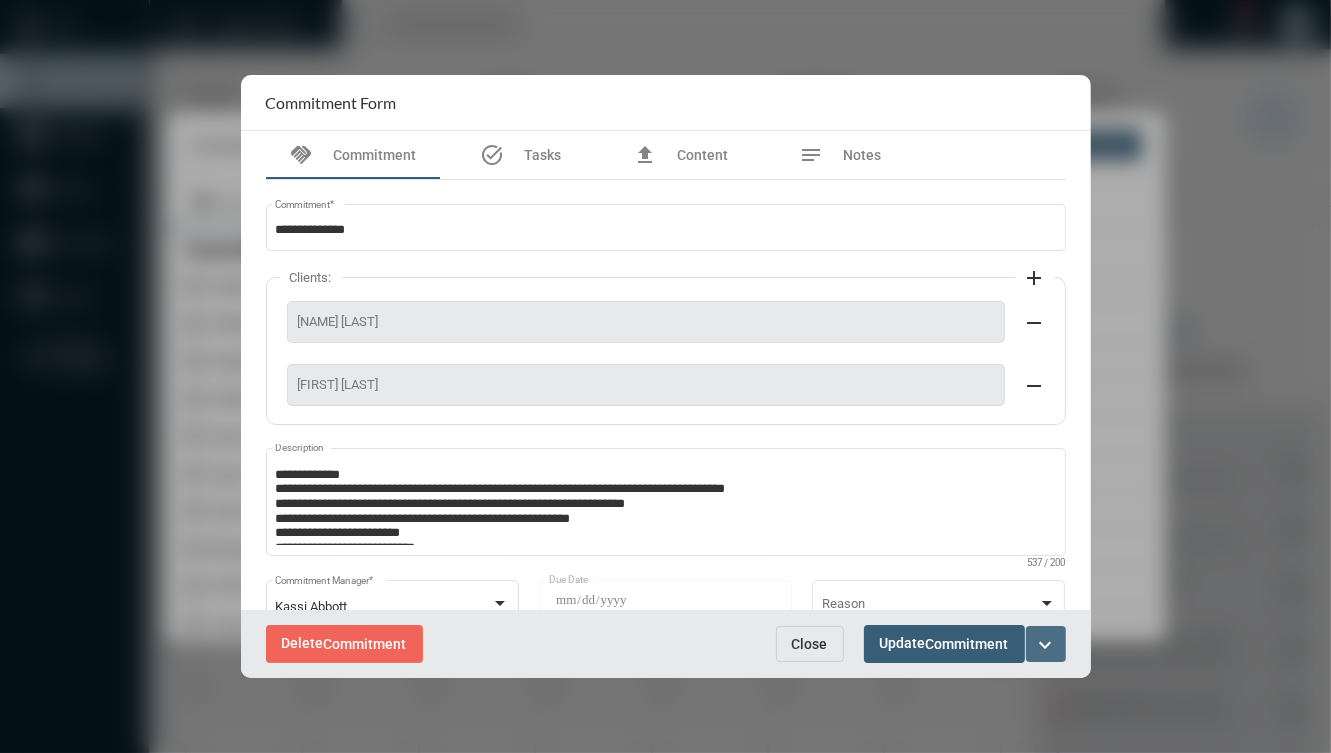 click on "expand_more" at bounding box center (1046, 645) 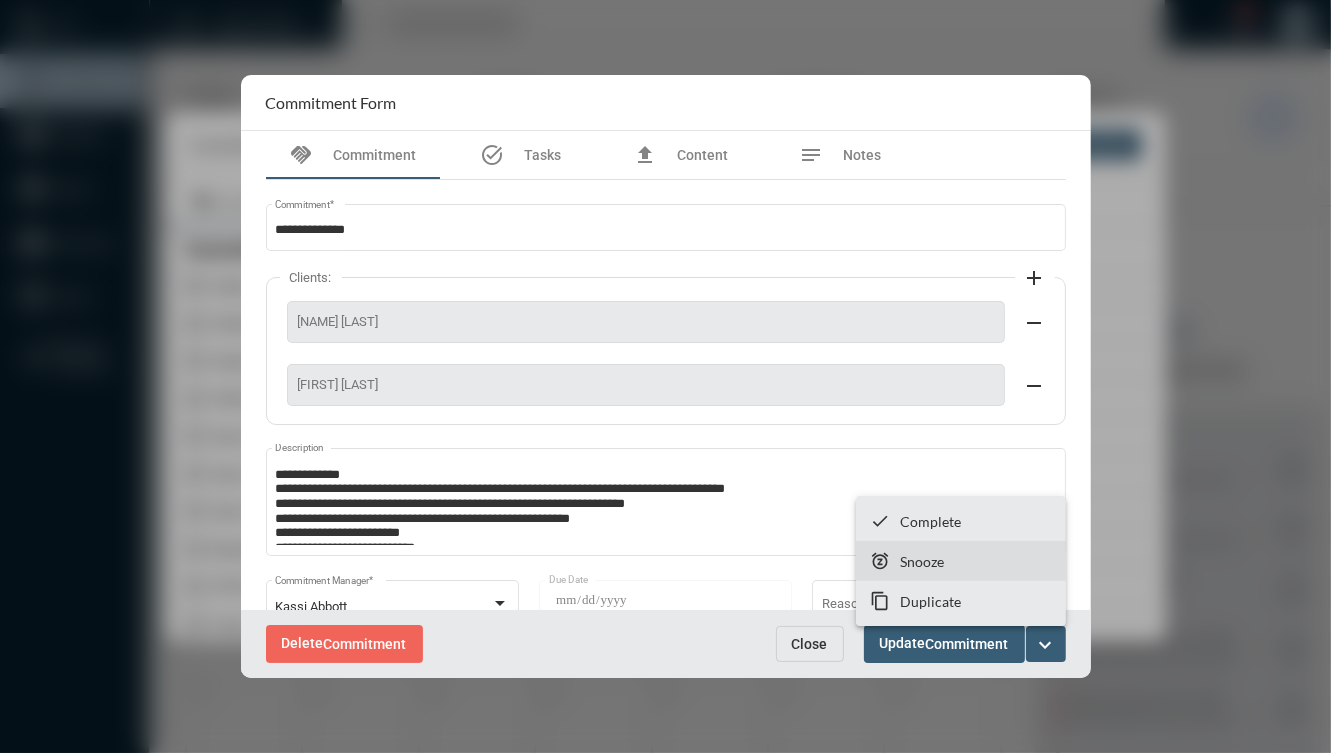 click on "snooze Snooze" at bounding box center (961, 561) 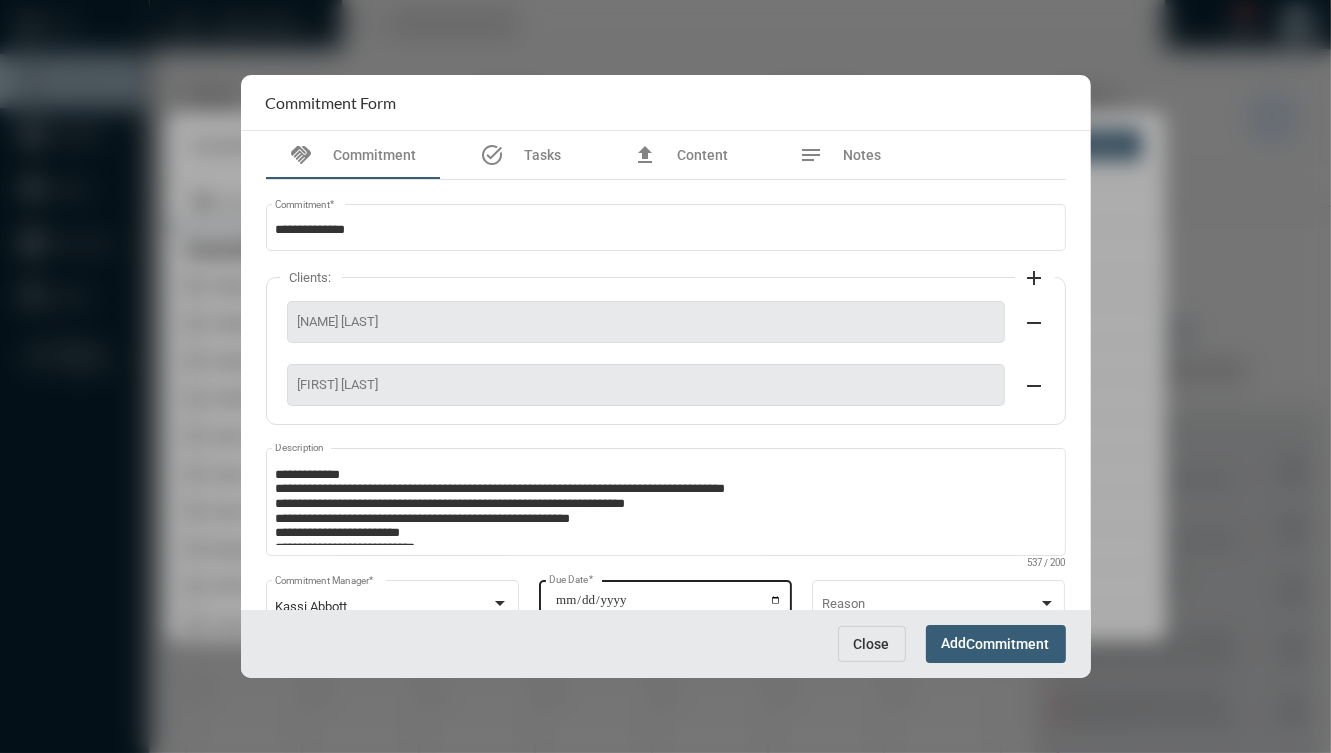 click on "**********" at bounding box center [668, 607] 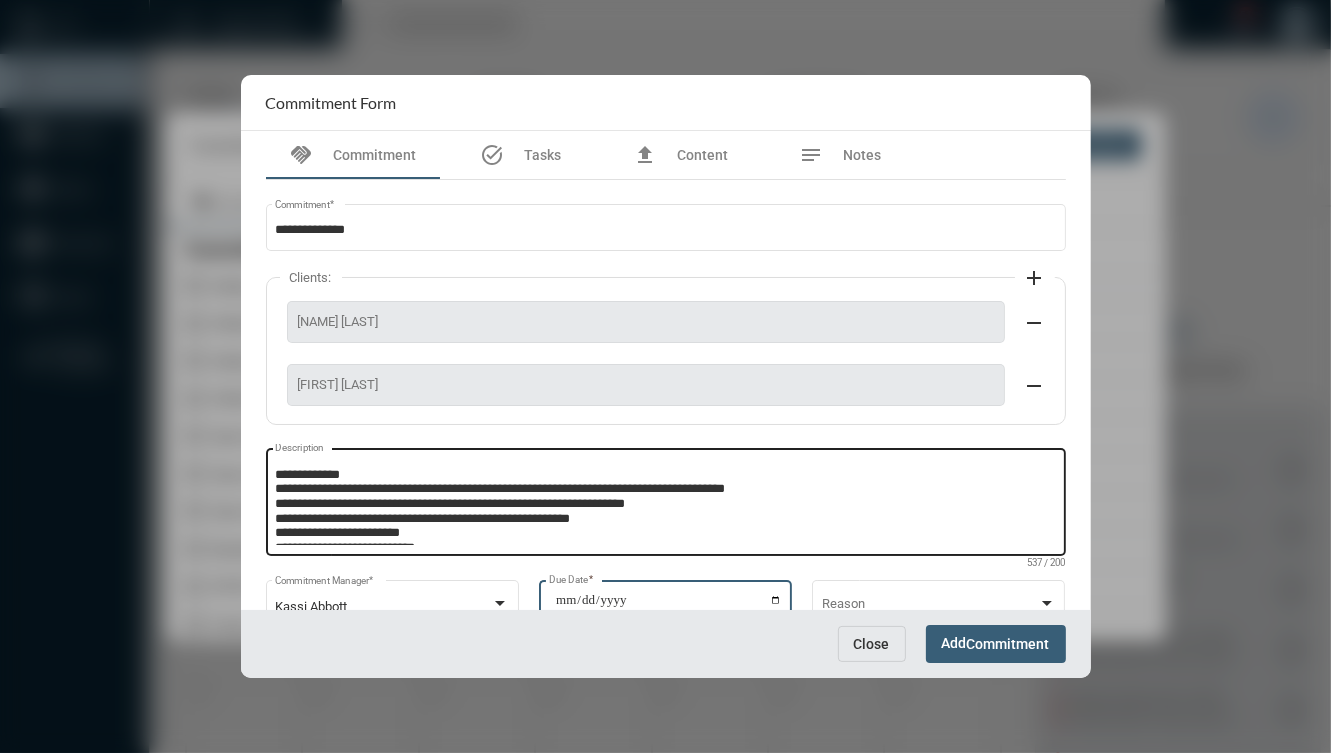 type on "**********" 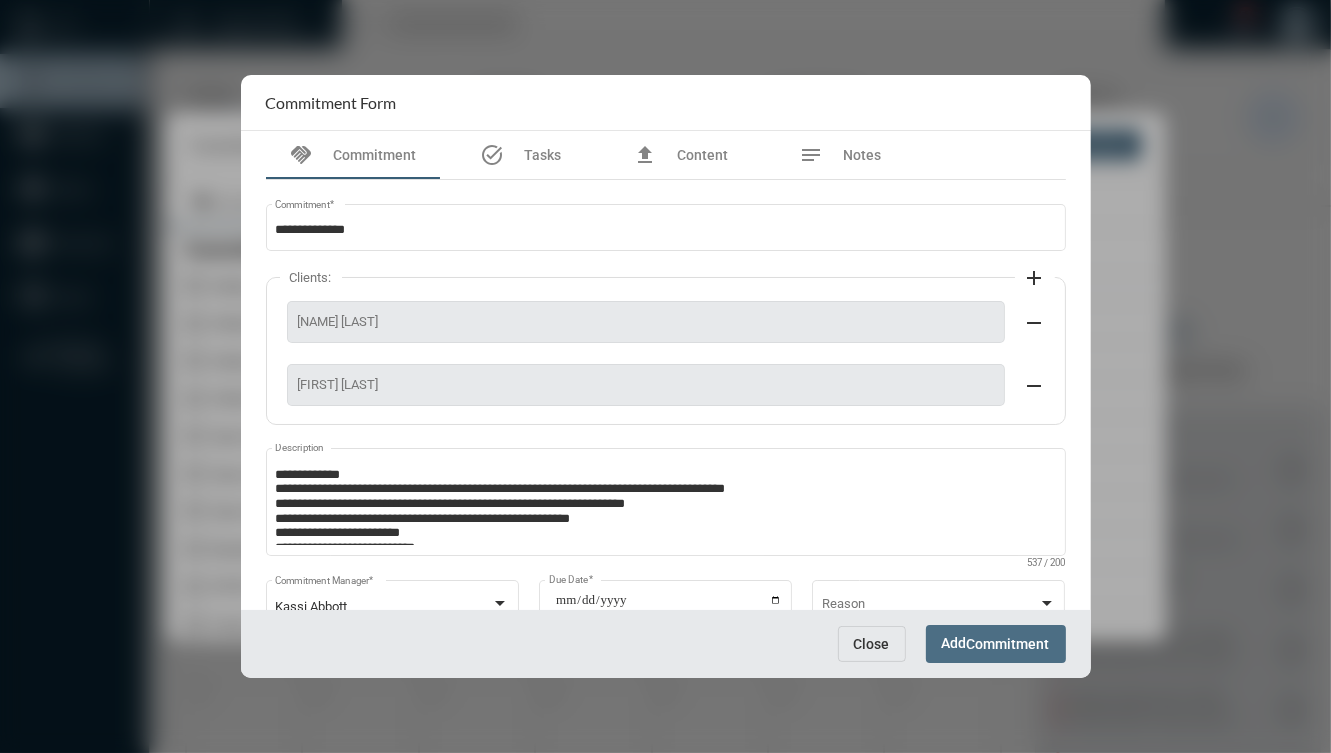 click on "Commitment" at bounding box center (1008, 645) 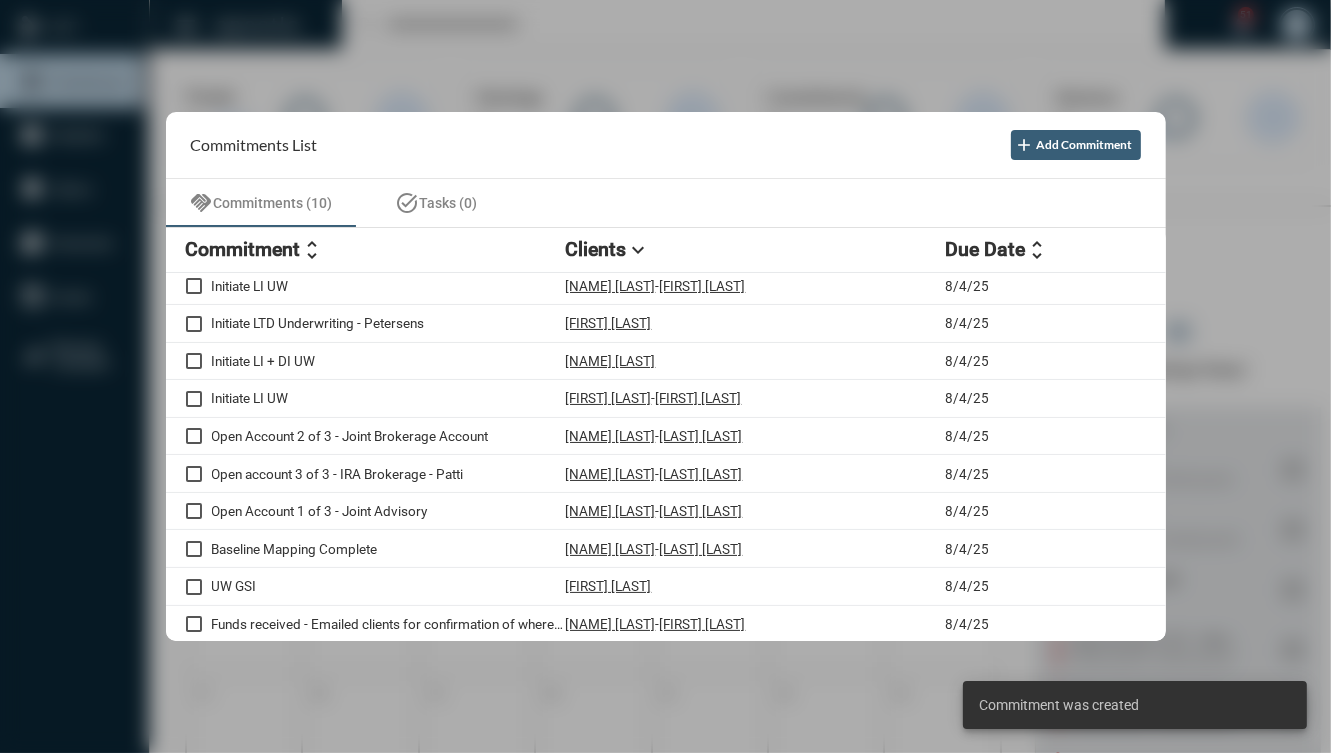 scroll, scrollTop: 0, scrollLeft: 0, axis: both 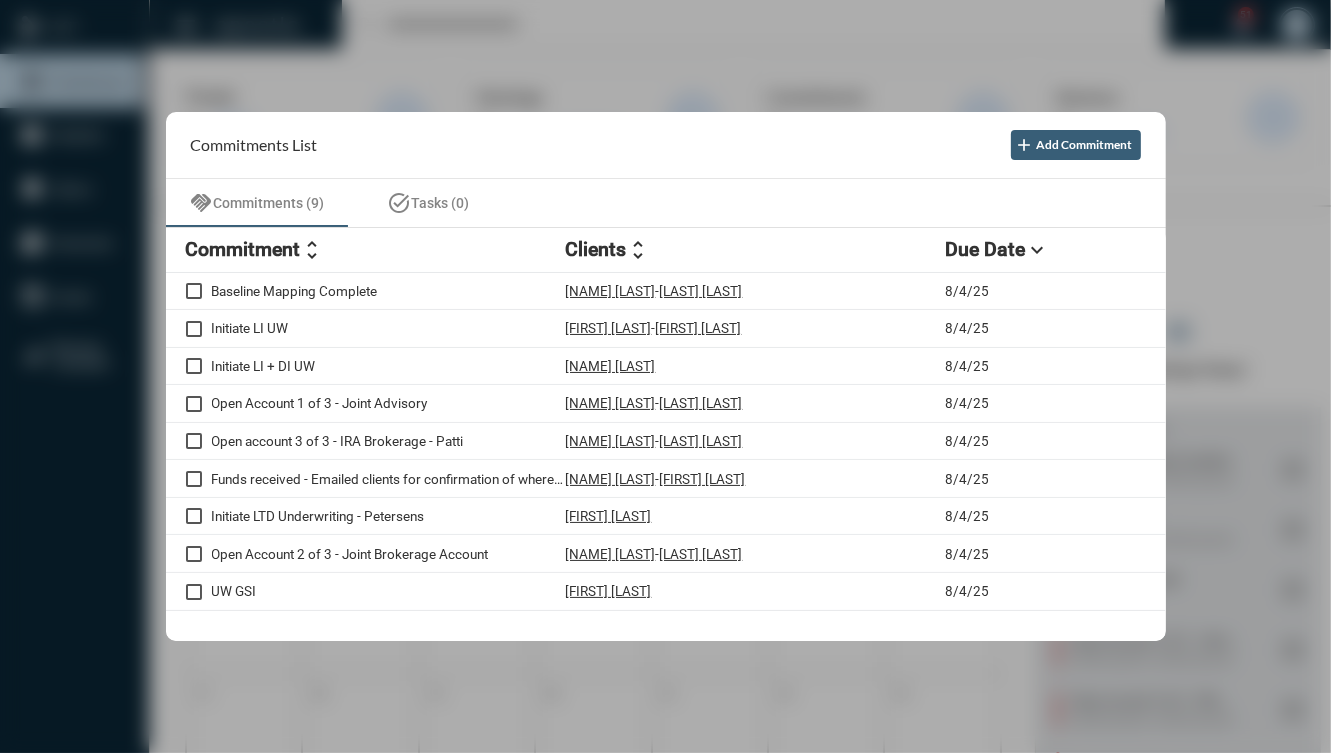 drag, startPoint x: 714, startPoint y: 575, endPoint x: 480, endPoint y: 609, distance: 236.45718 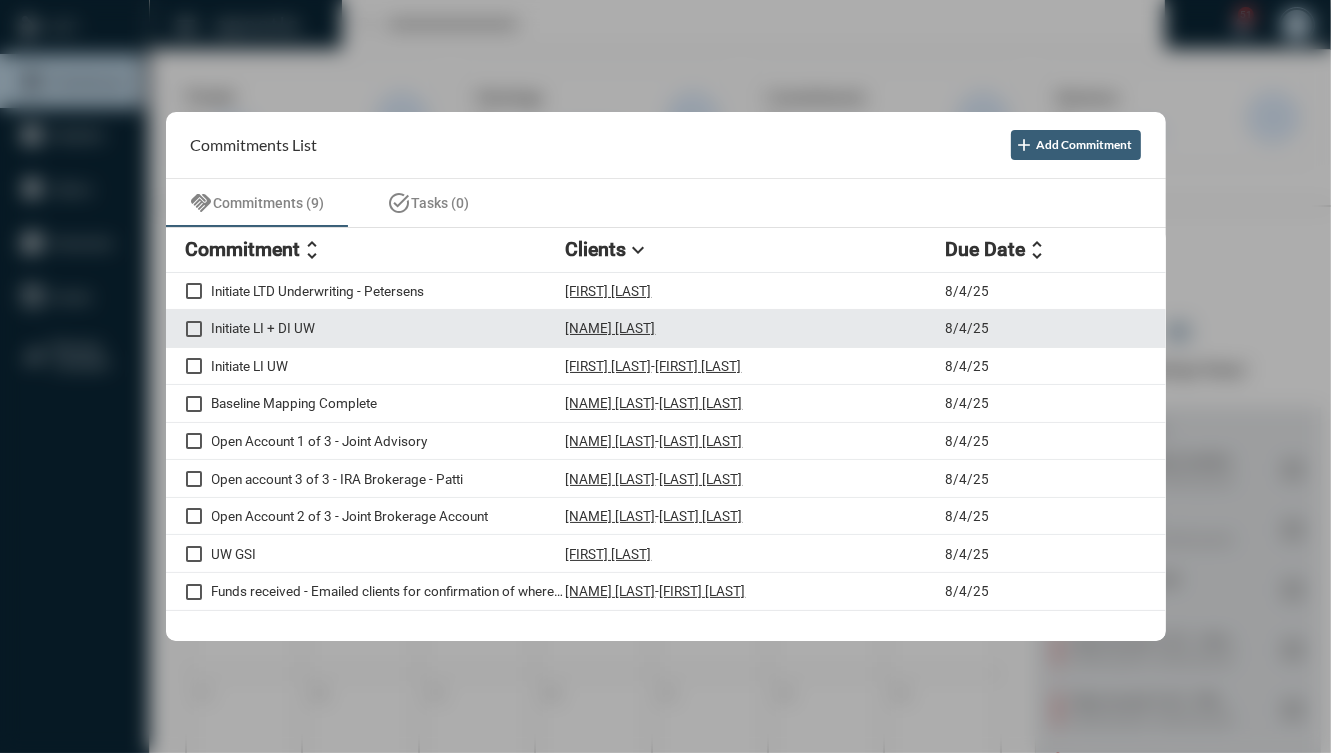 click on "[NAME] [LAST]" at bounding box center [756, 328] 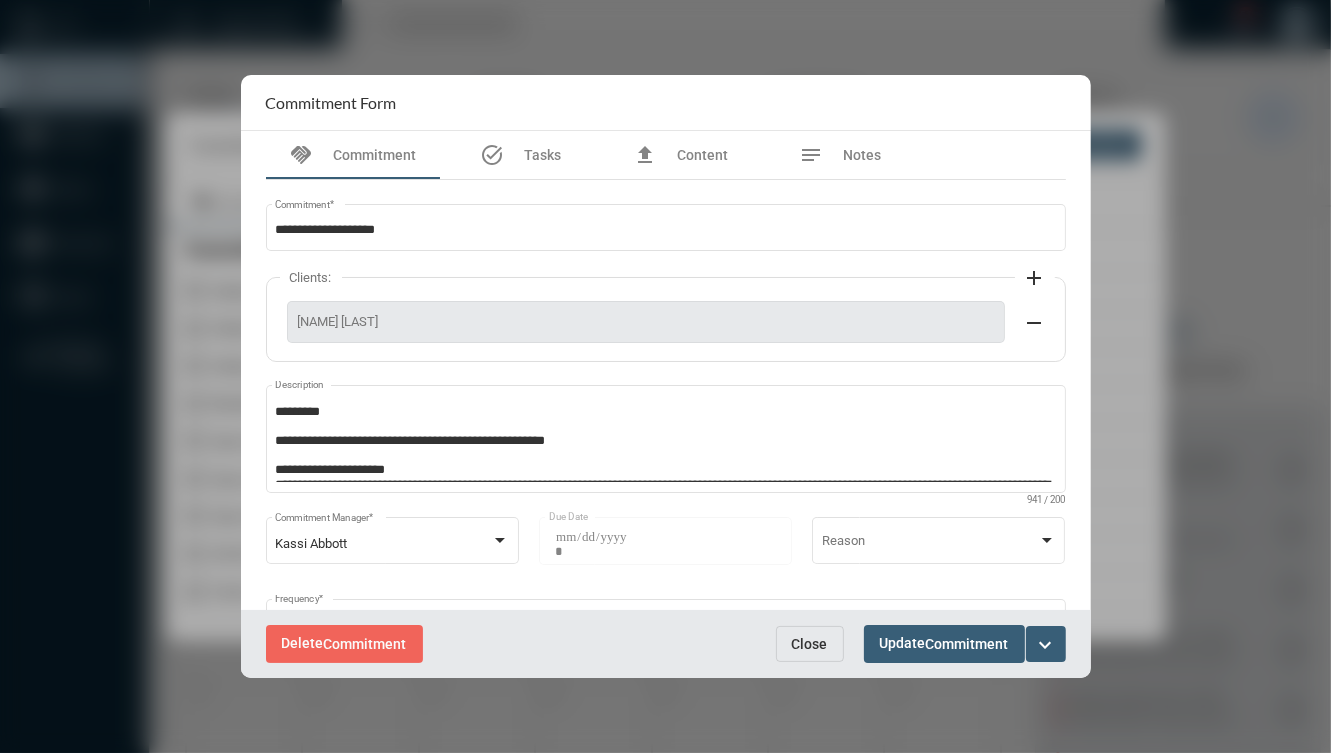 click on "Delete  Commitment  Close   Update  Commitment expand_more" at bounding box center (666, 643) 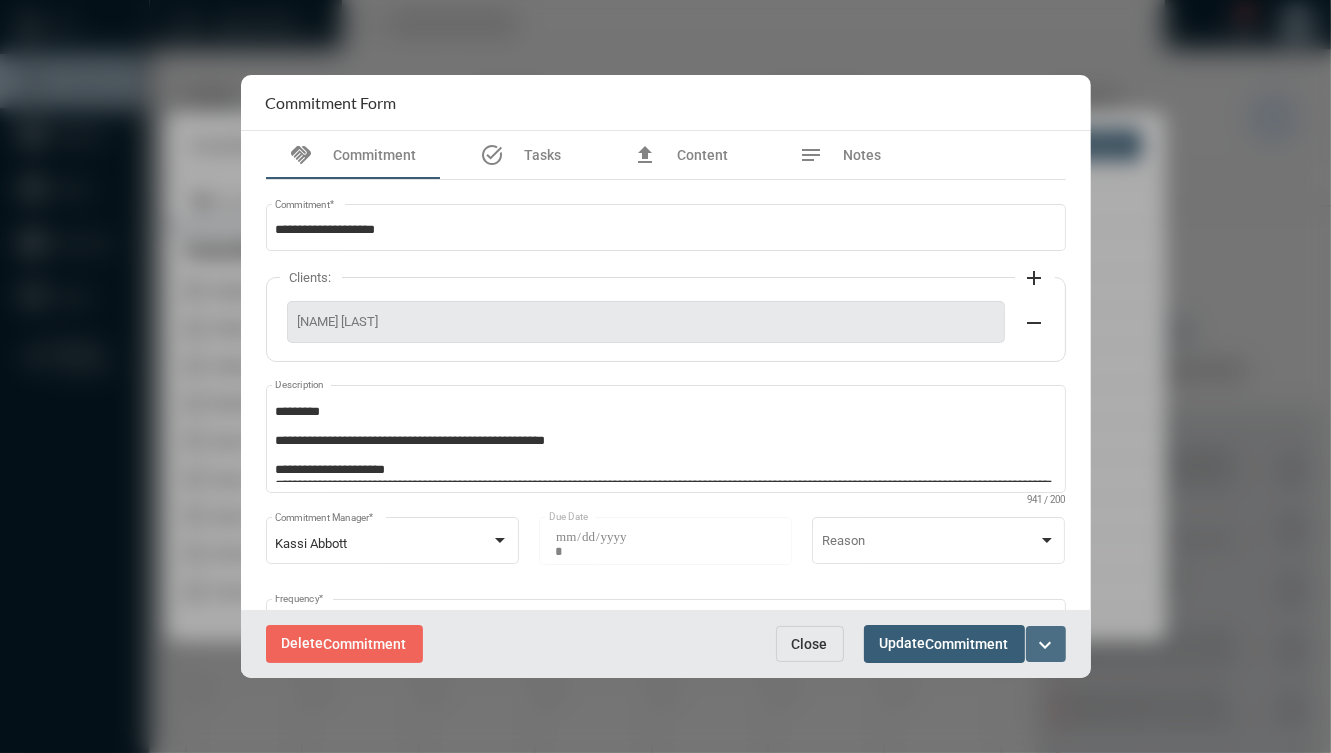 click on "expand_more" at bounding box center (1046, 644) 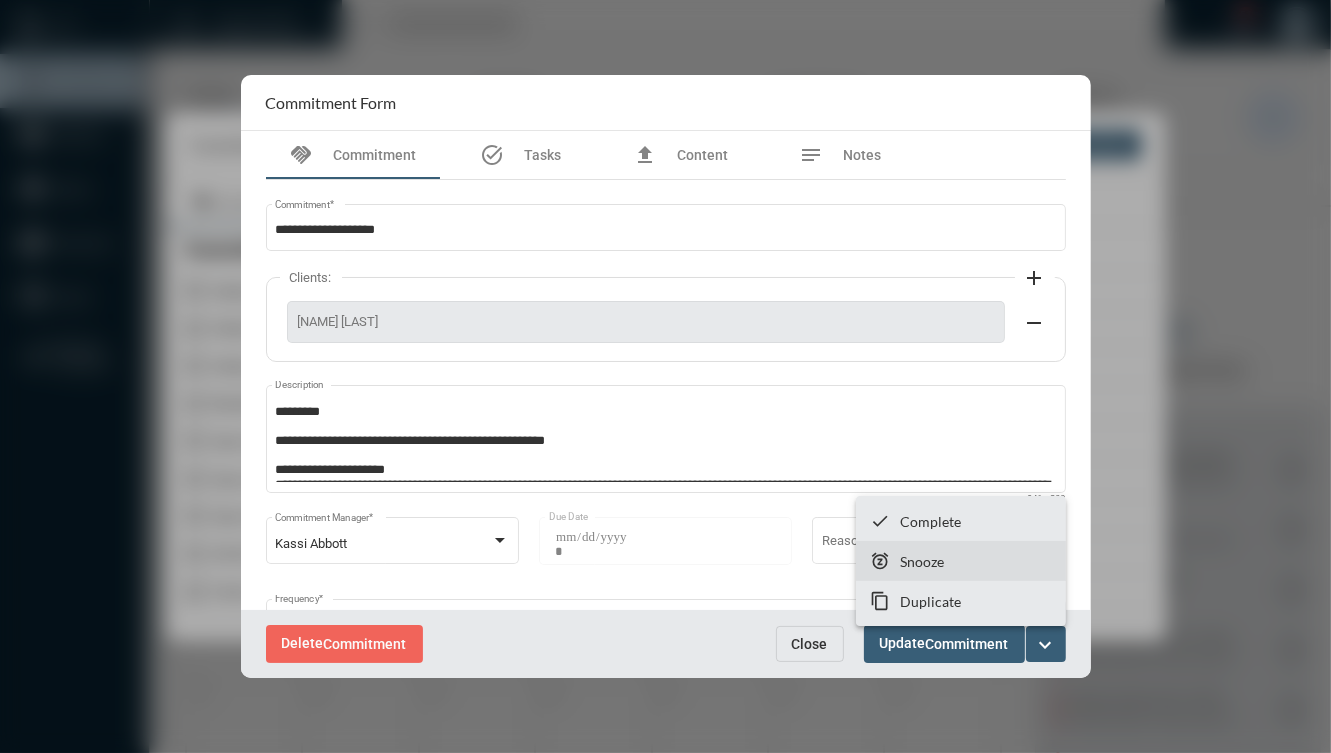 click on "snooze Snooze" at bounding box center (961, 561) 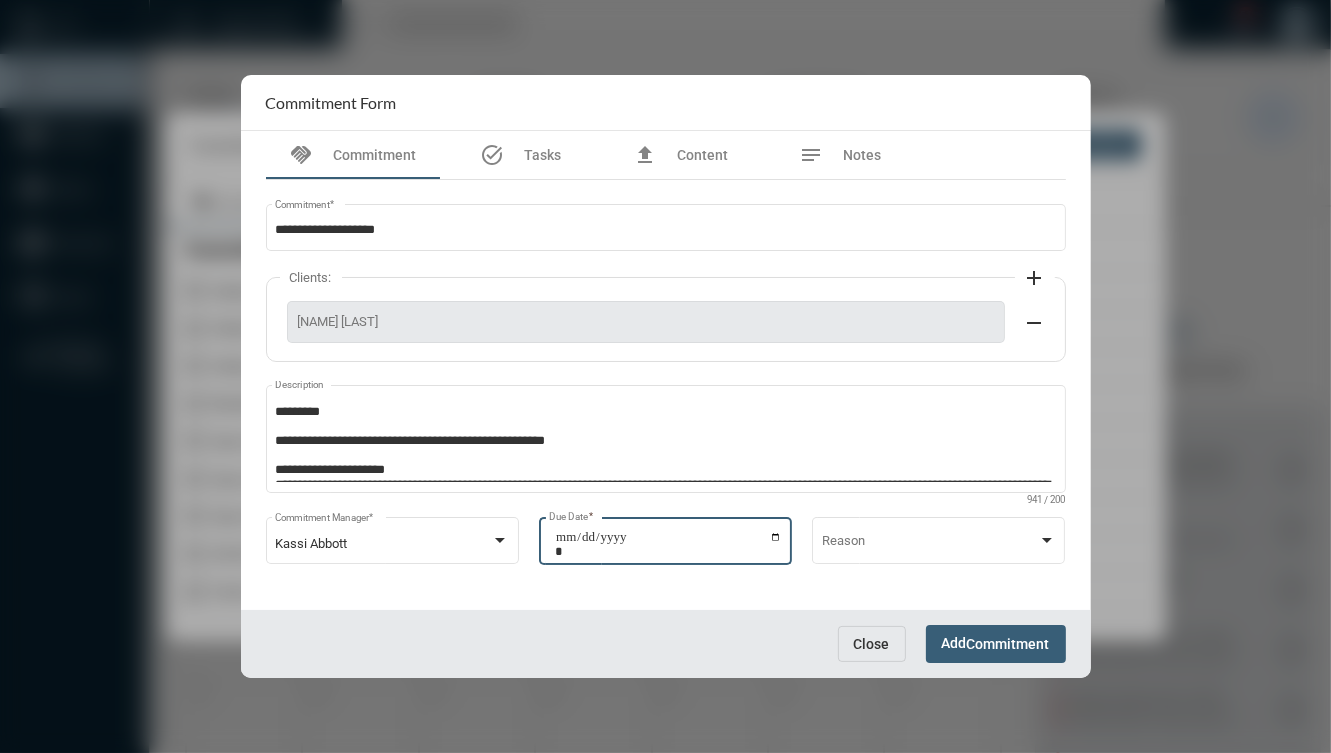click on "**********" at bounding box center [668, 544] 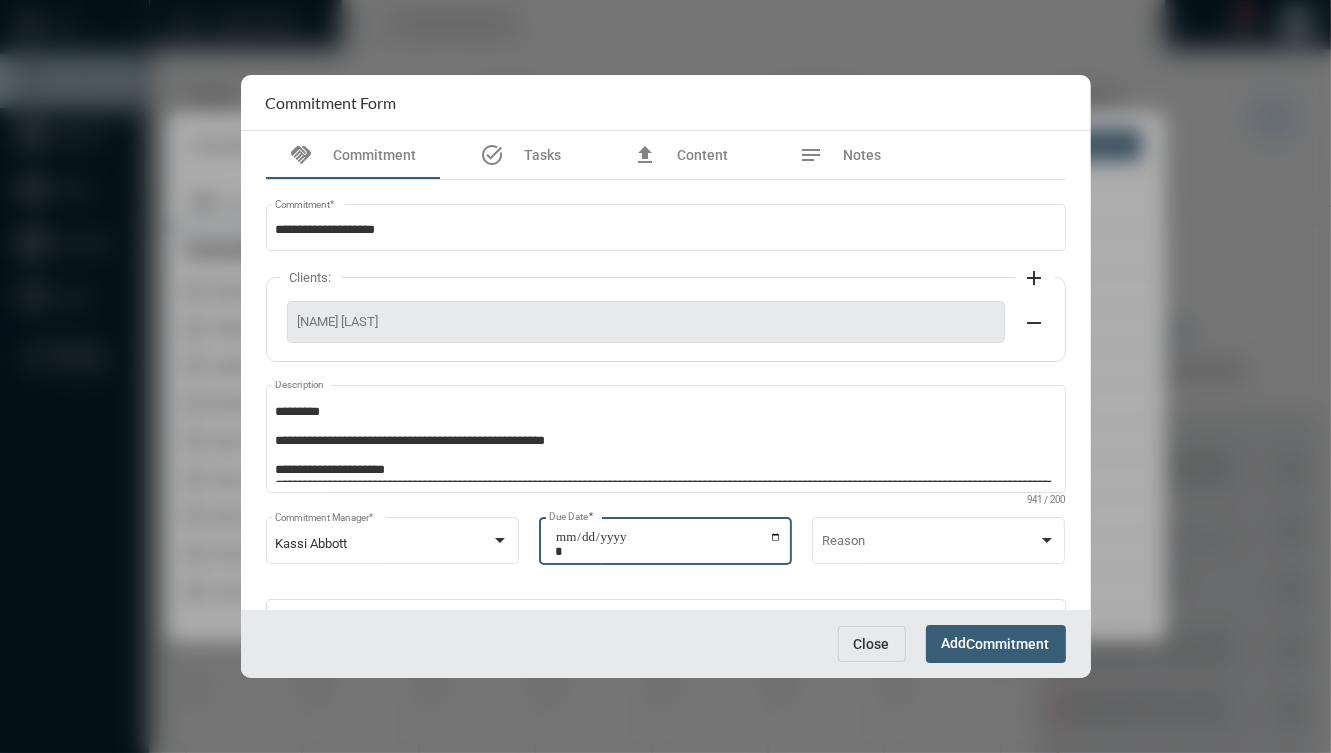 click on "Commitment" at bounding box center (1008, 645) 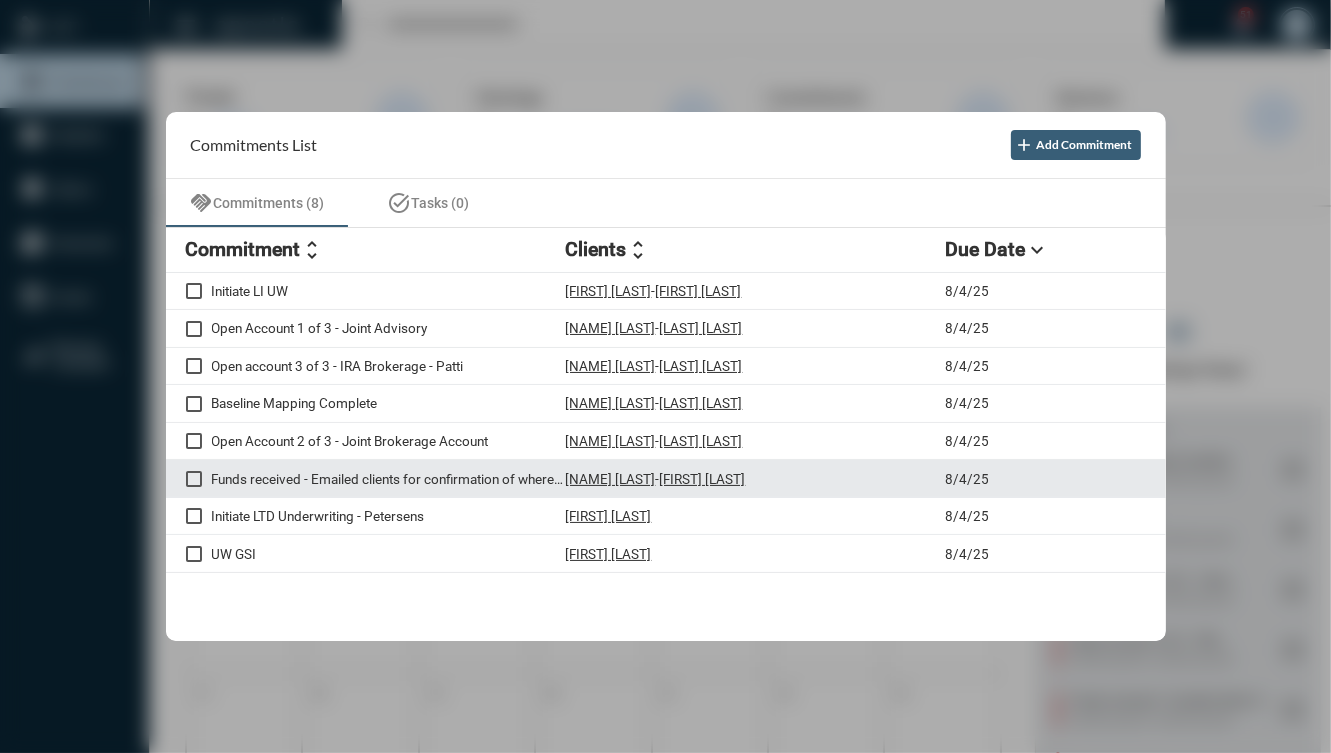click on "[FIRST] [LAST]    -   [FIRST] [LAST]" at bounding box center [756, 478] 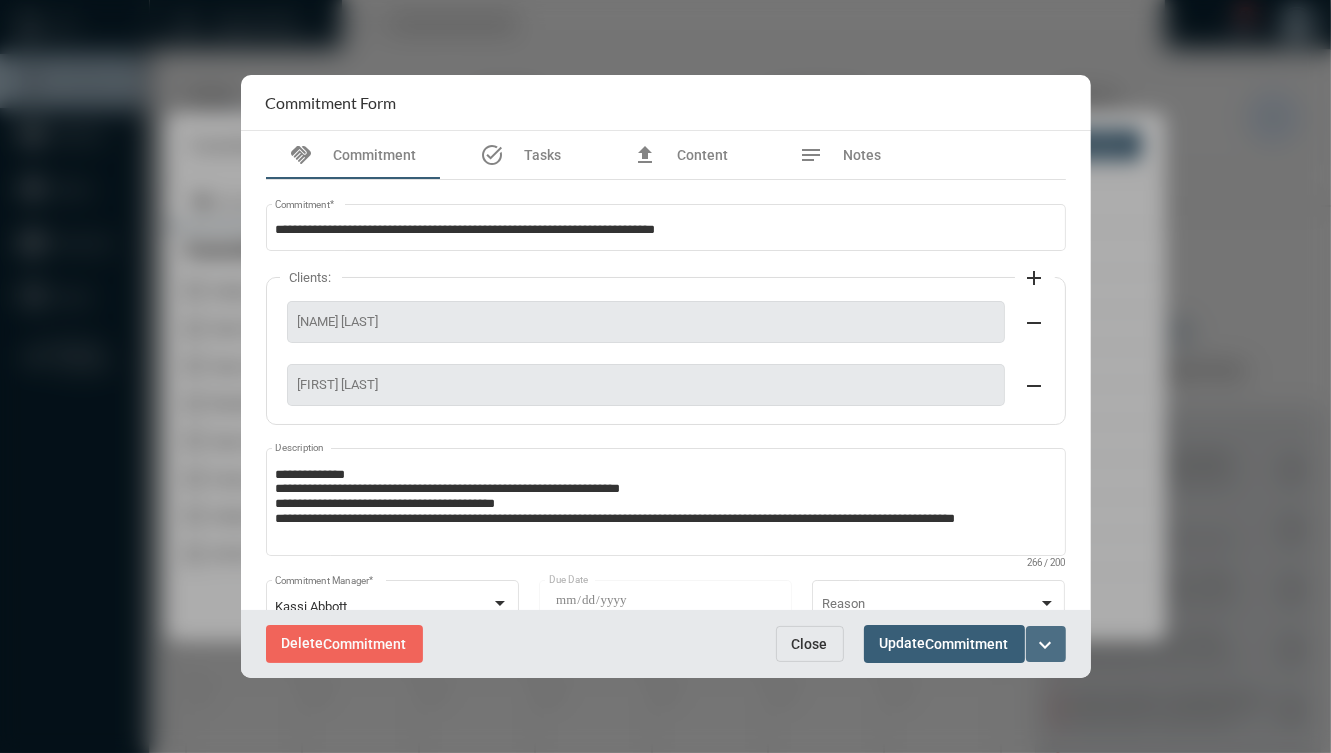click on "expand_more" at bounding box center (1046, 645) 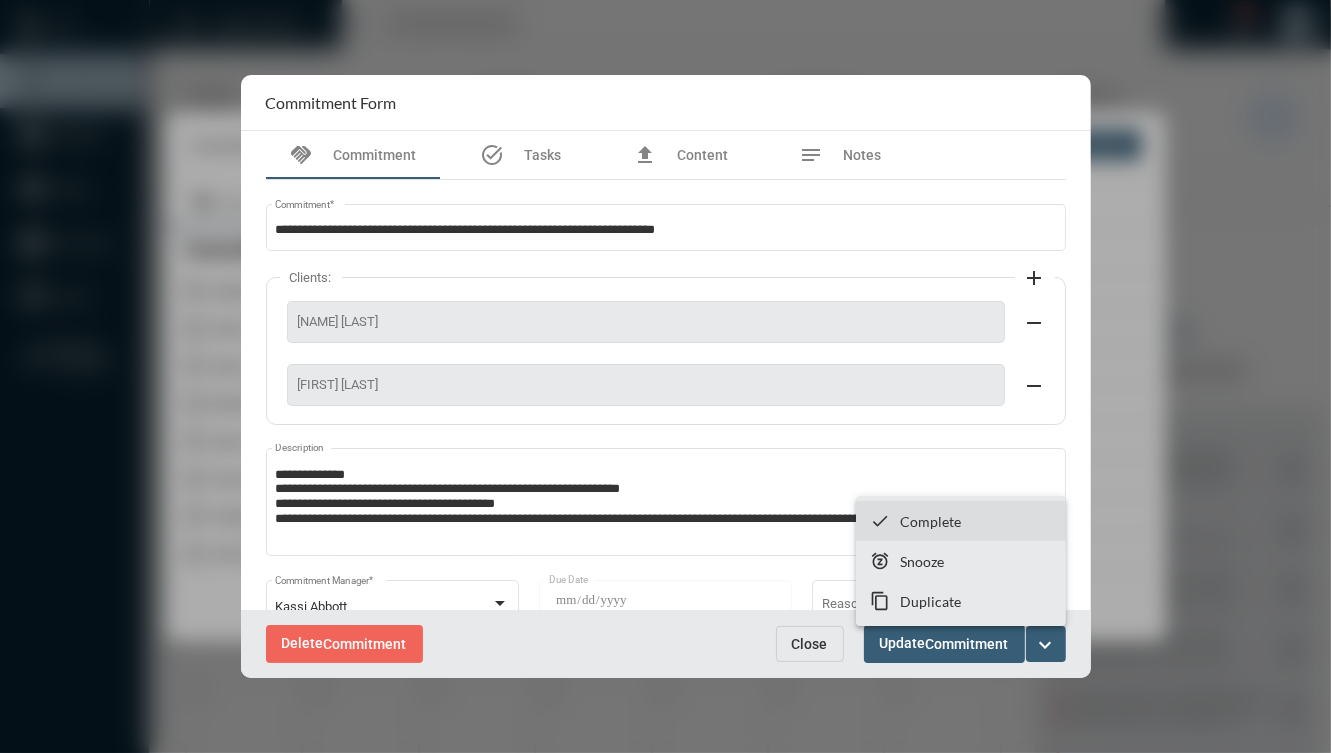 click on "checkmark Complete" at bounding box center [961, 521] 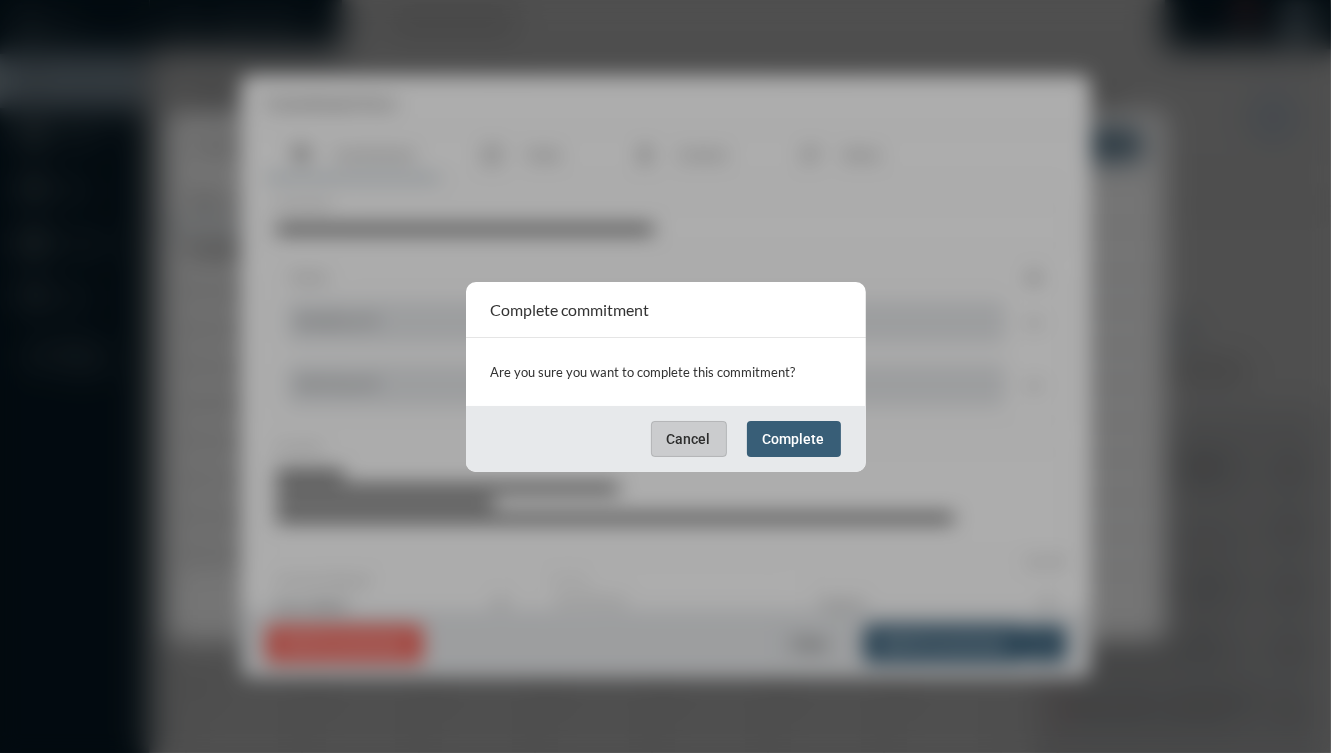 click on "Complete" at bounding box center [794, 439] 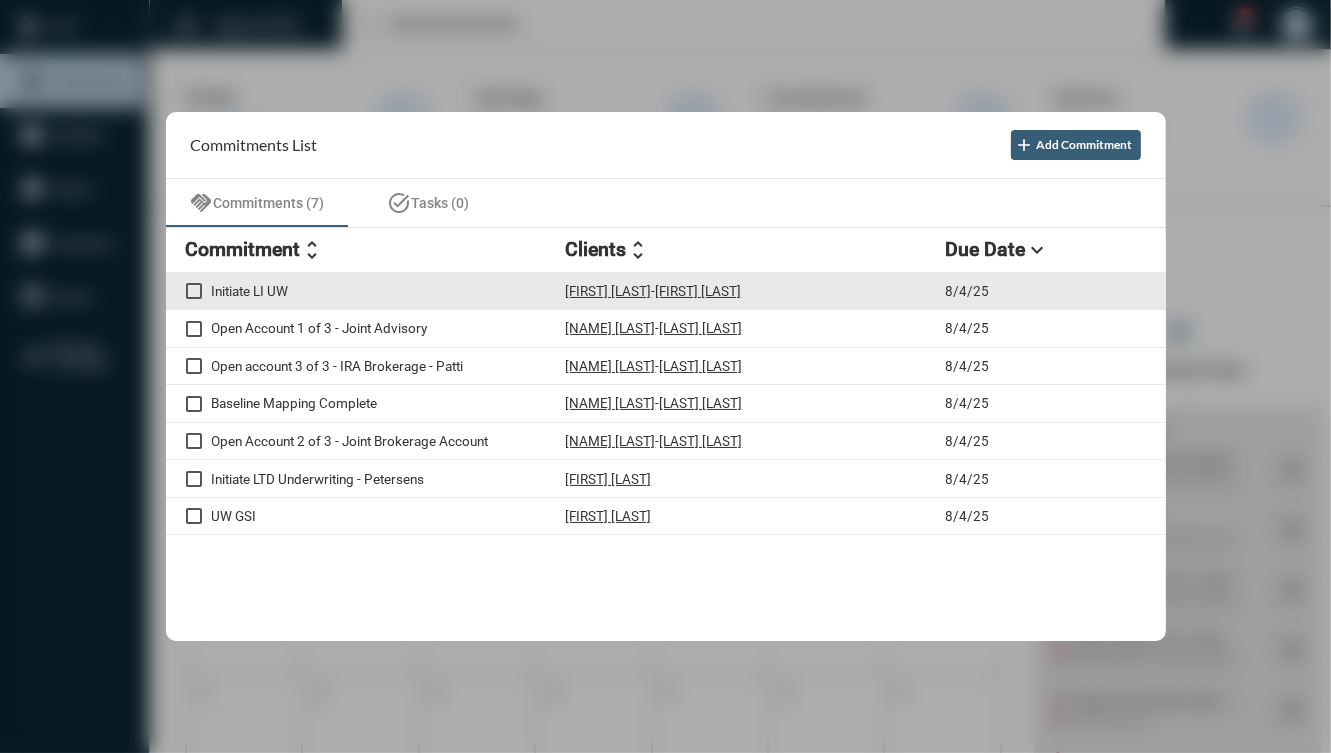 click on "Initiate LI UW   [NAME] [LAST]    -   [NAME] [LAST] [DATE]" at bounding box center [666, 292] 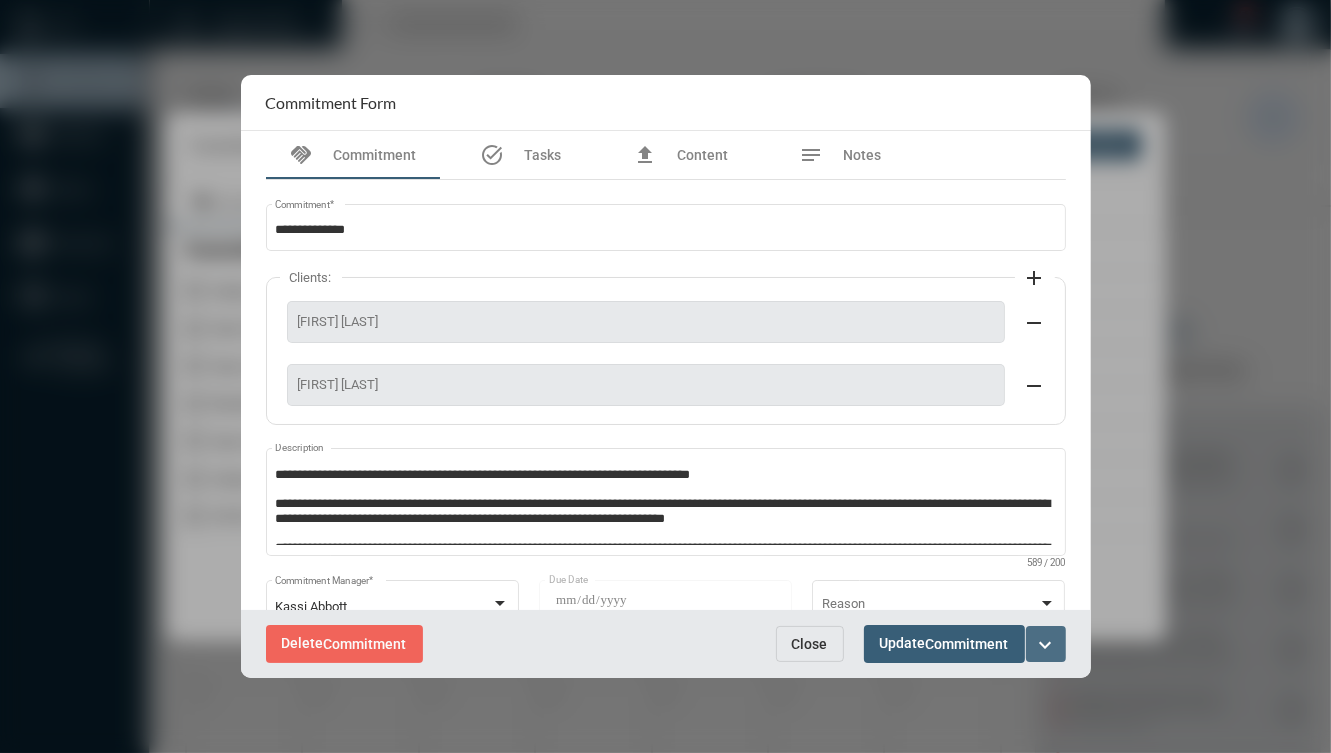 click on "expand_more" at bounding box center [1046, 644] 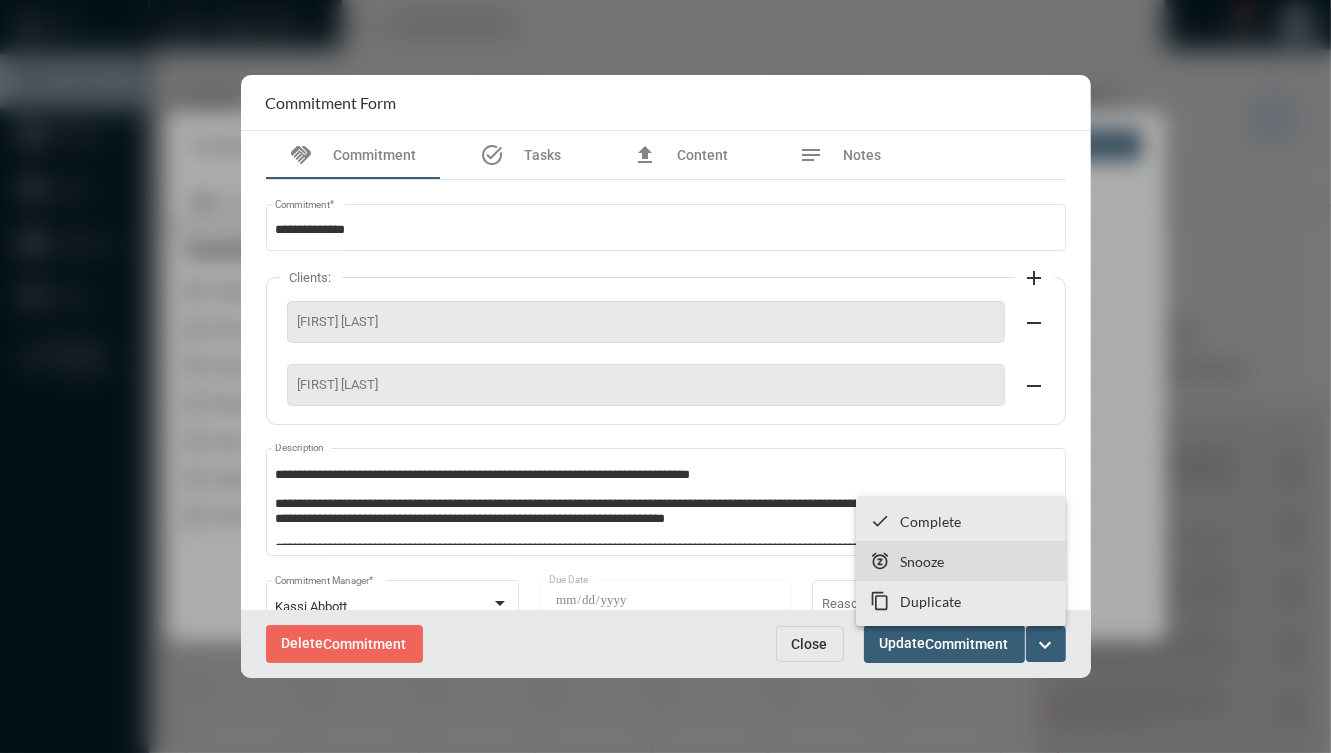 click on "snooze Snooze" at bounding box center [961, 561] 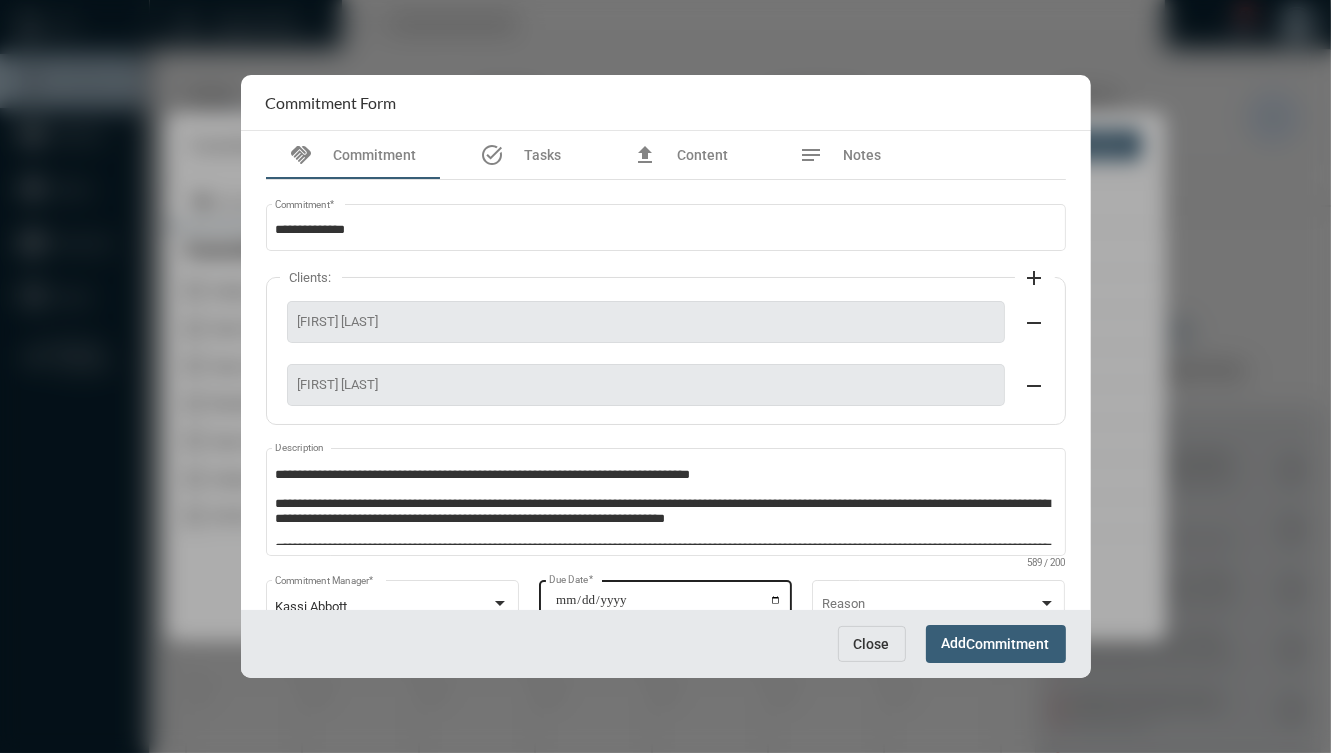 click on "**********" at bounding box center (668, 607) 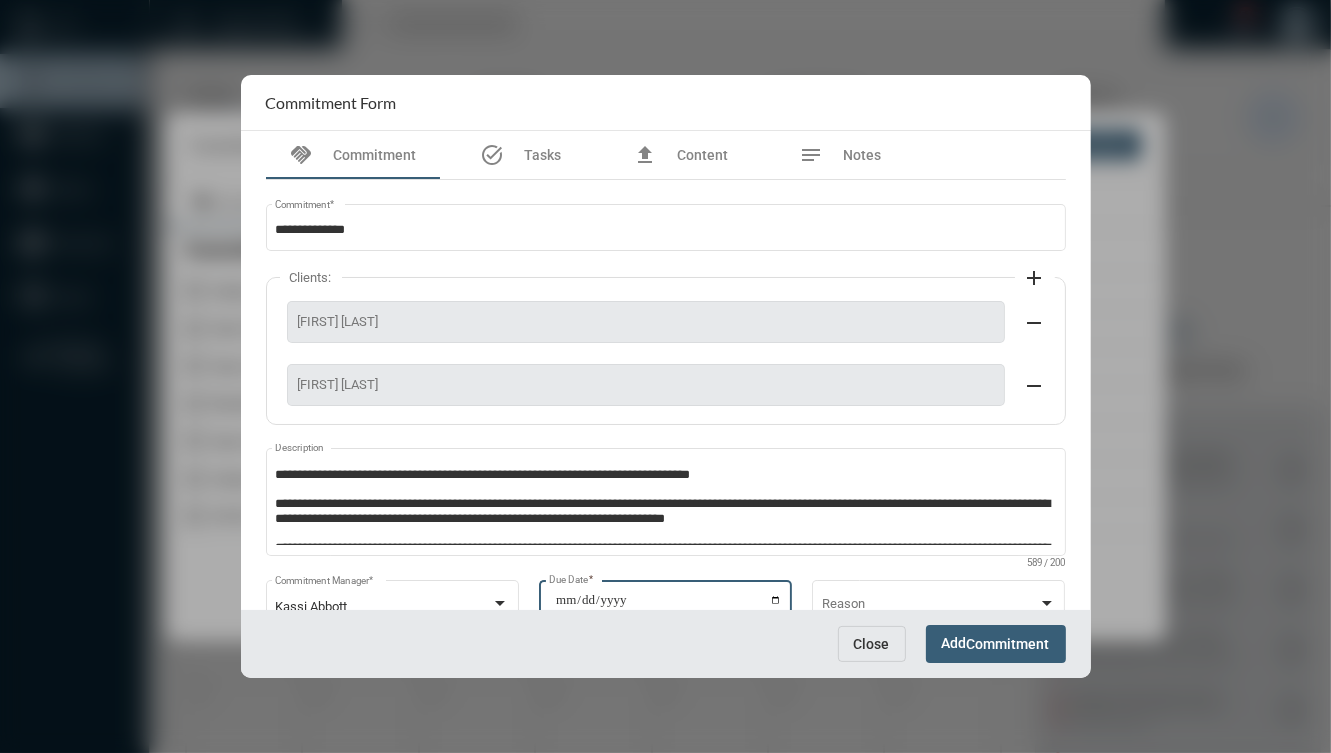 type on "**********" 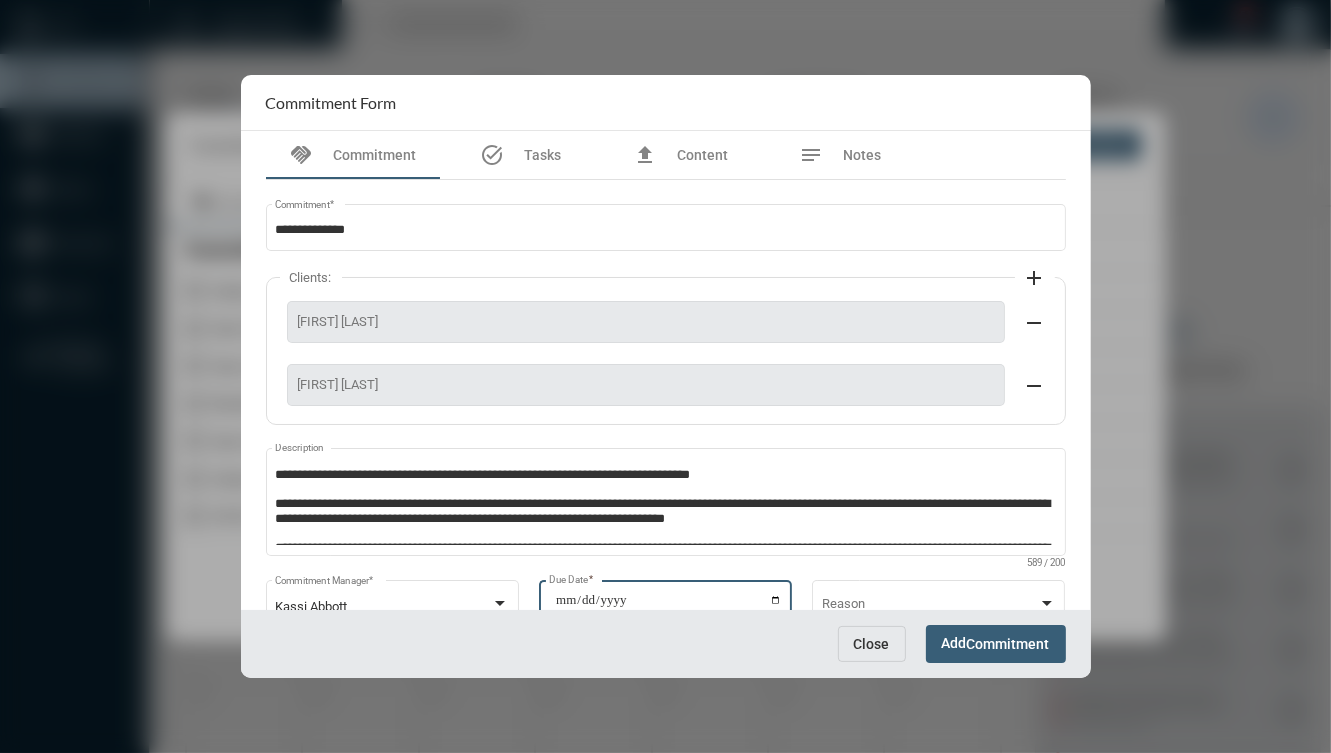 click on "Commitment" at bounding box center (1008, 645) 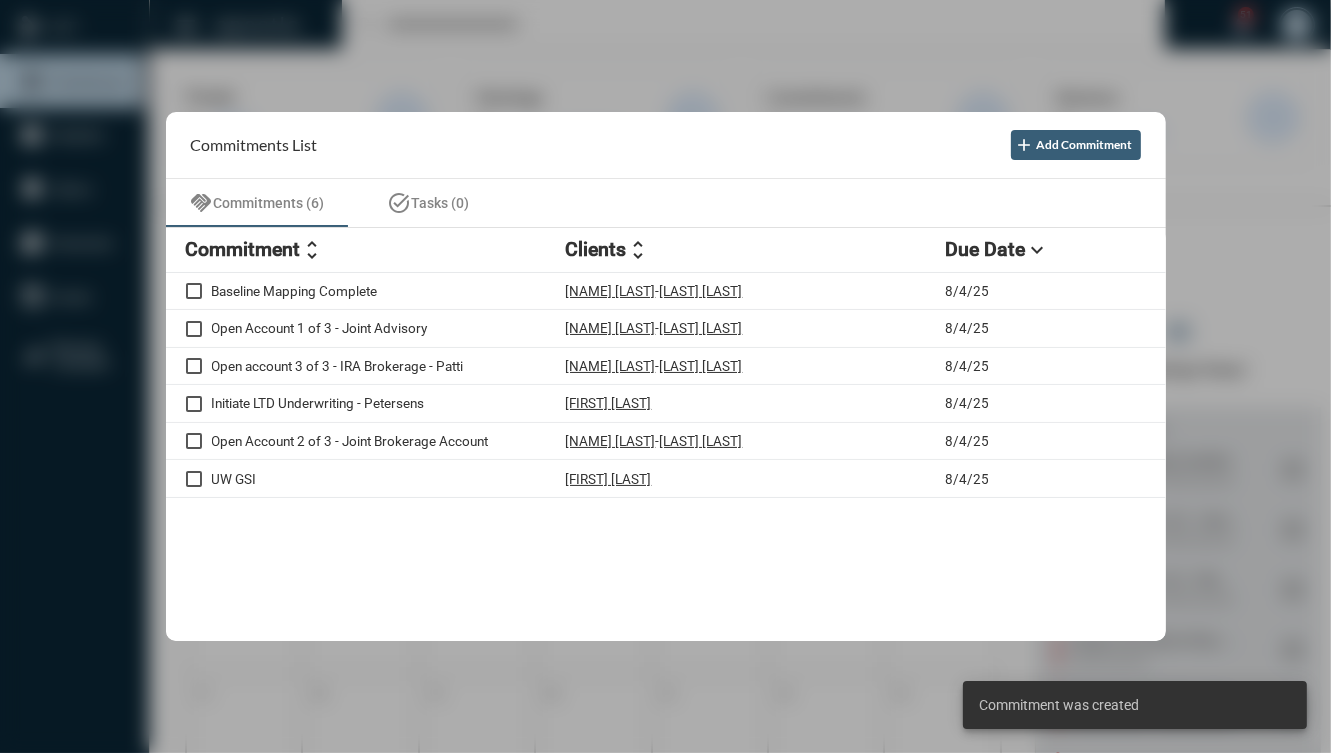 click on "Clients" at bounding box center (596, 249) 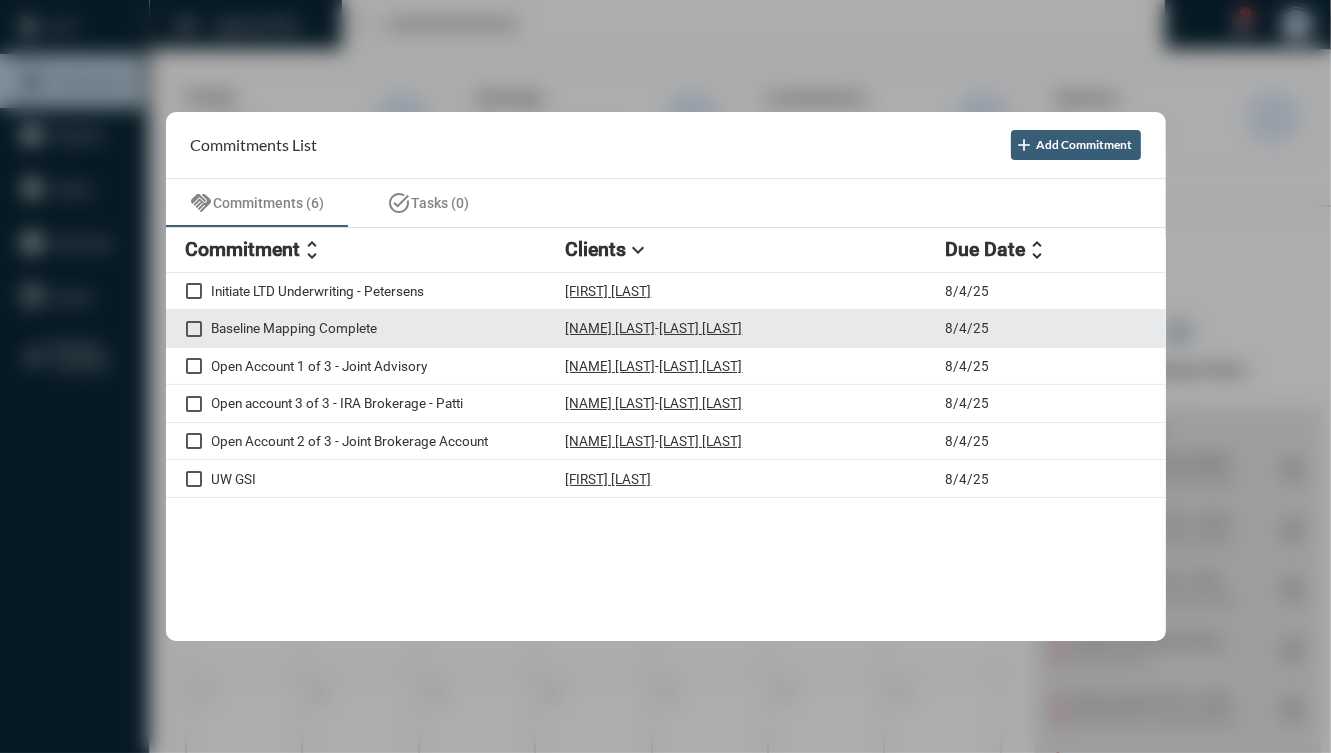 click on "[FIRST] [LAST]    -   [FIRST] [LAST]" at bounding box center (756, 328) 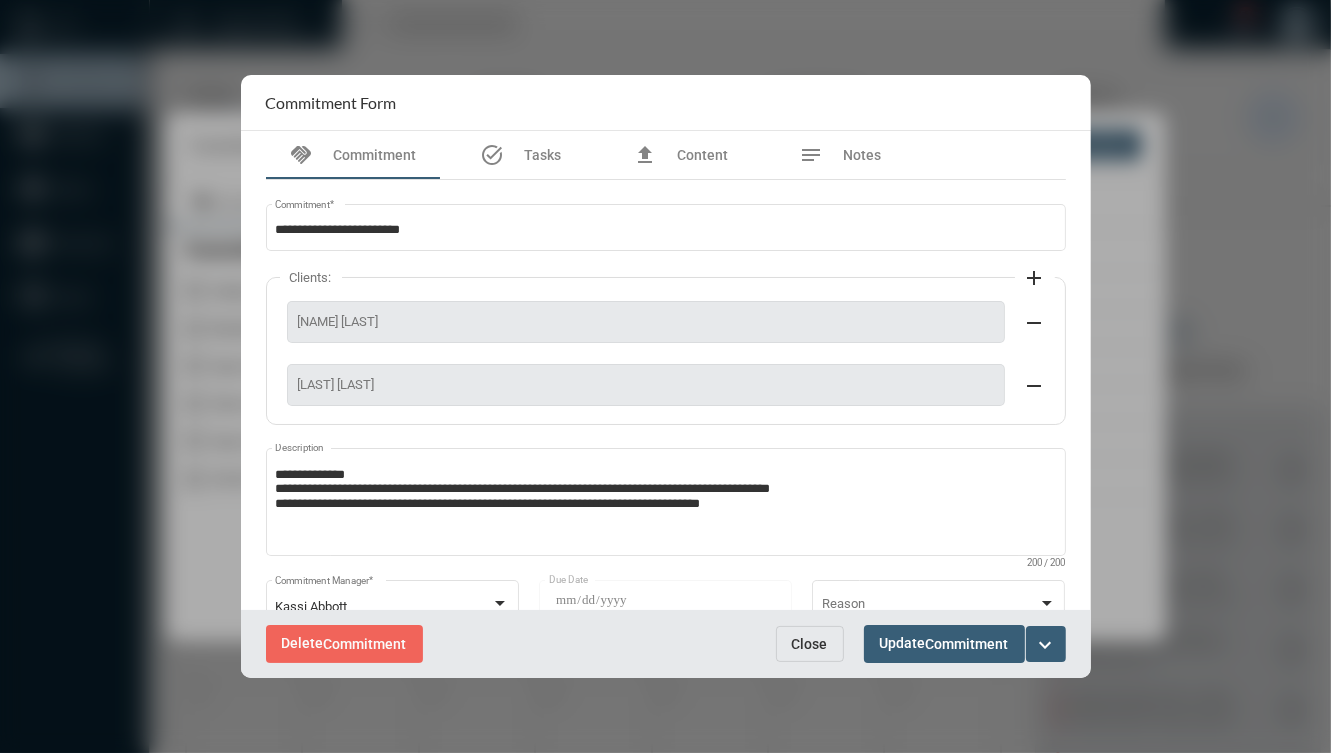 click on "expand_more" at bounding box center [1046, 644] 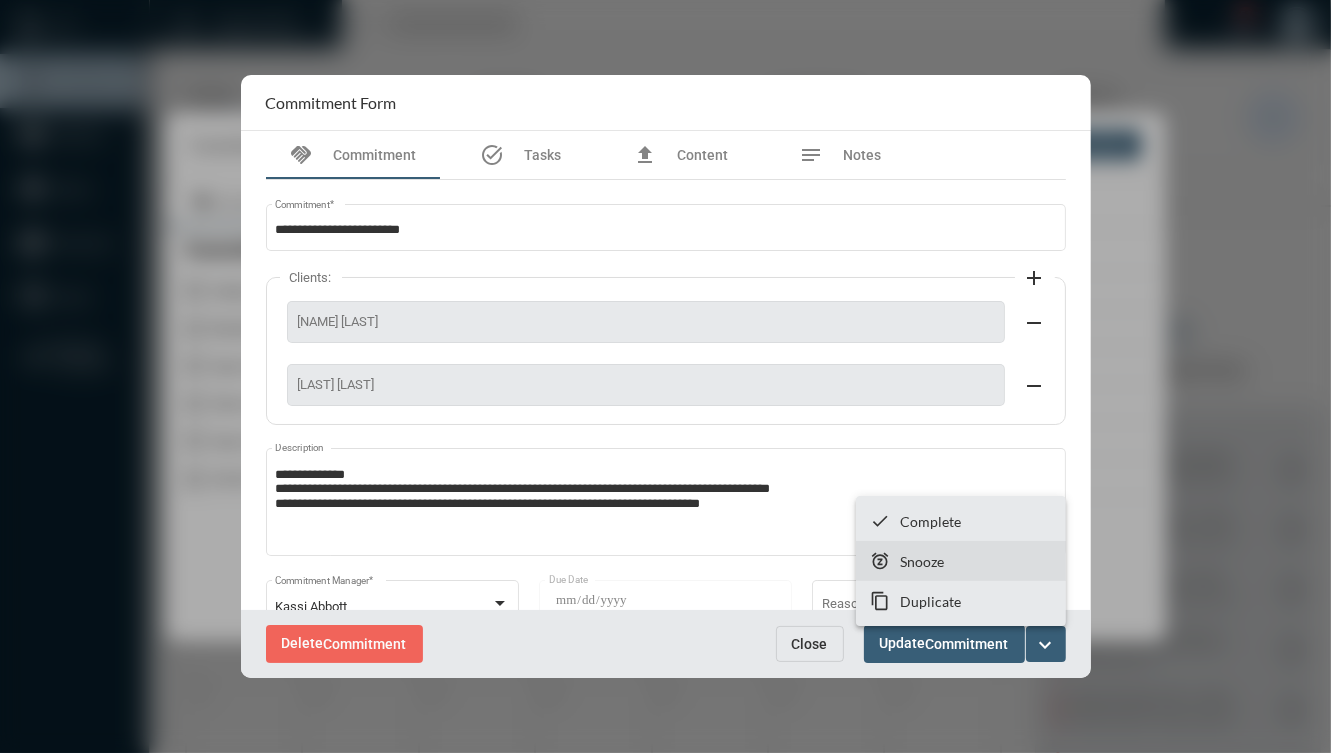 click on "snooze Snooze" at bounding box center (961, 561) 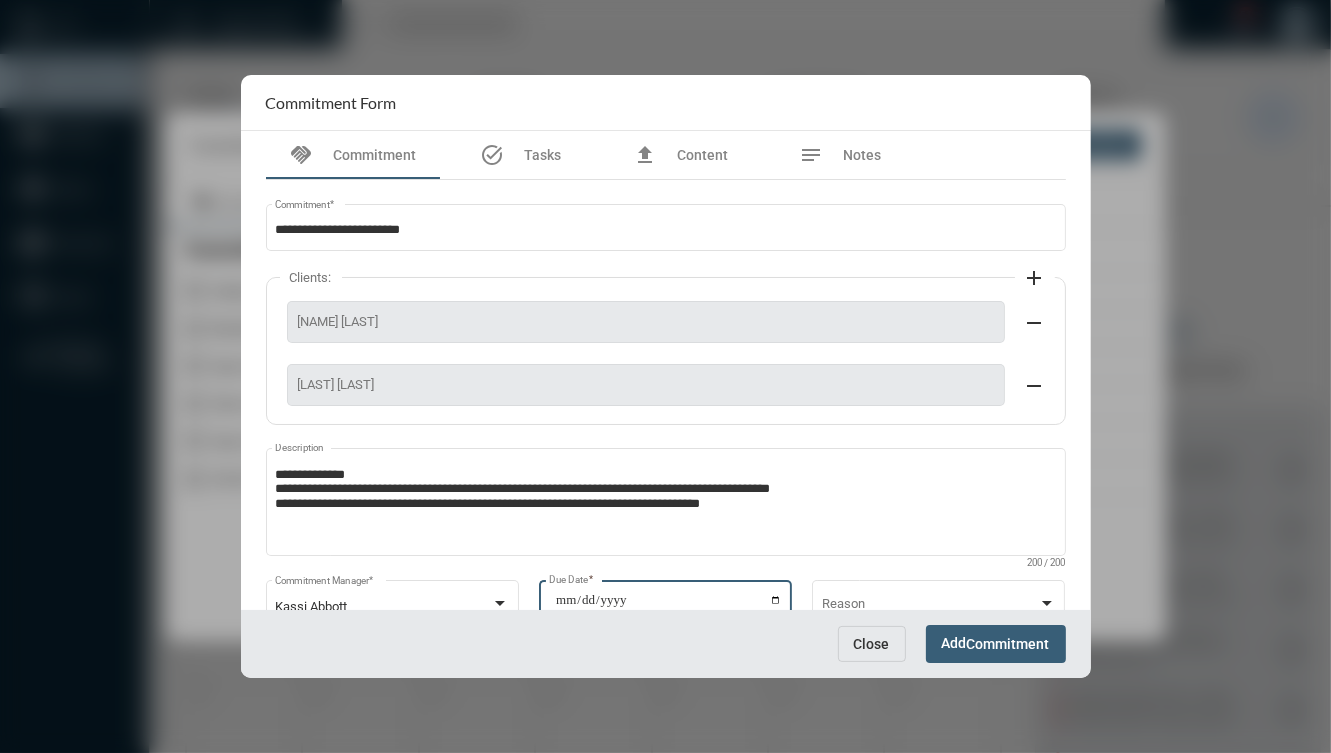 click on "**********" at bounding box center [668, 607] 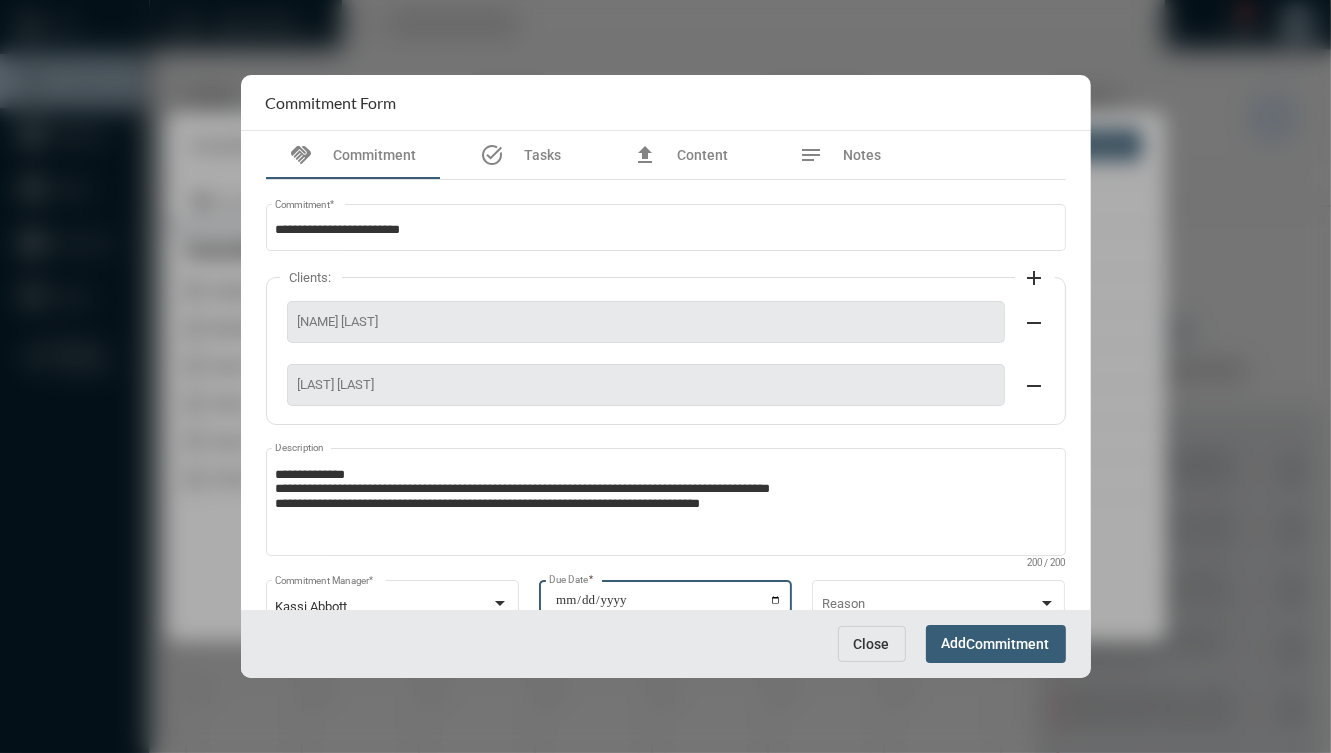 type on "**********" 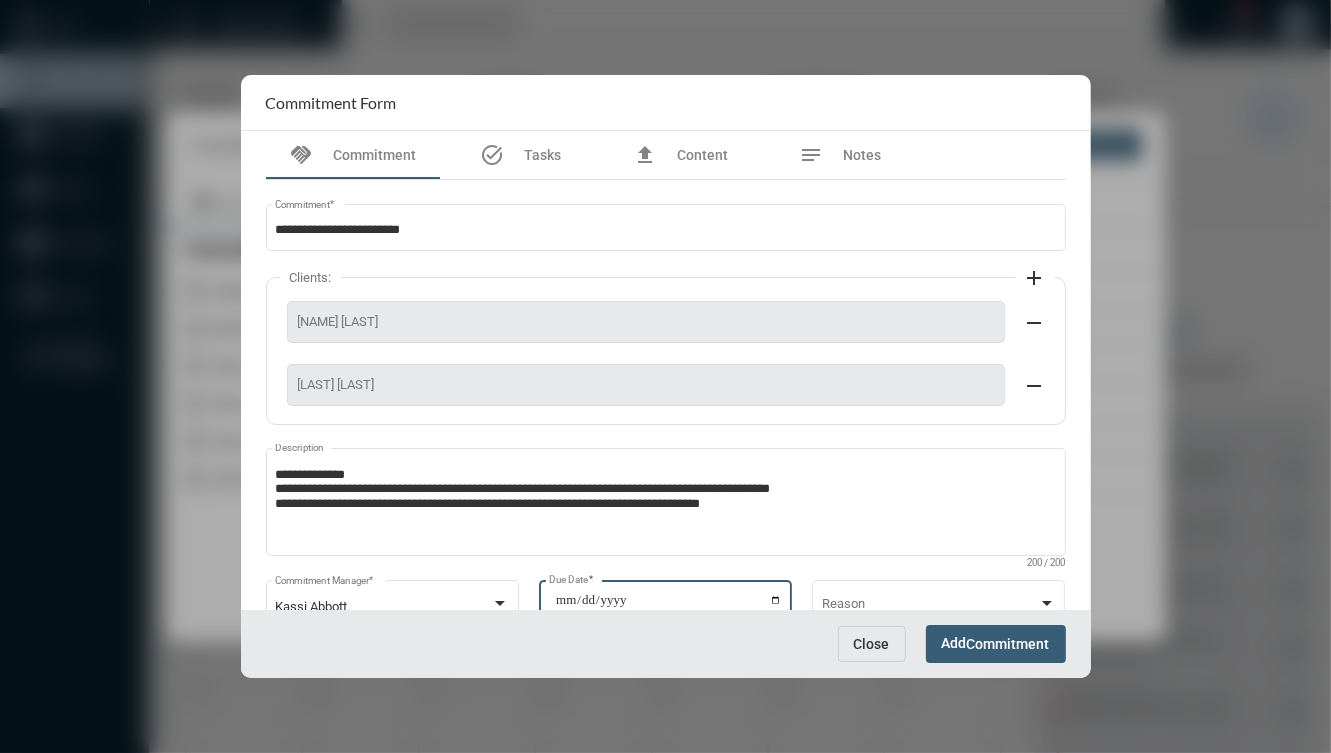 click on "Add   Commitment" at bounding box center [996, 643] 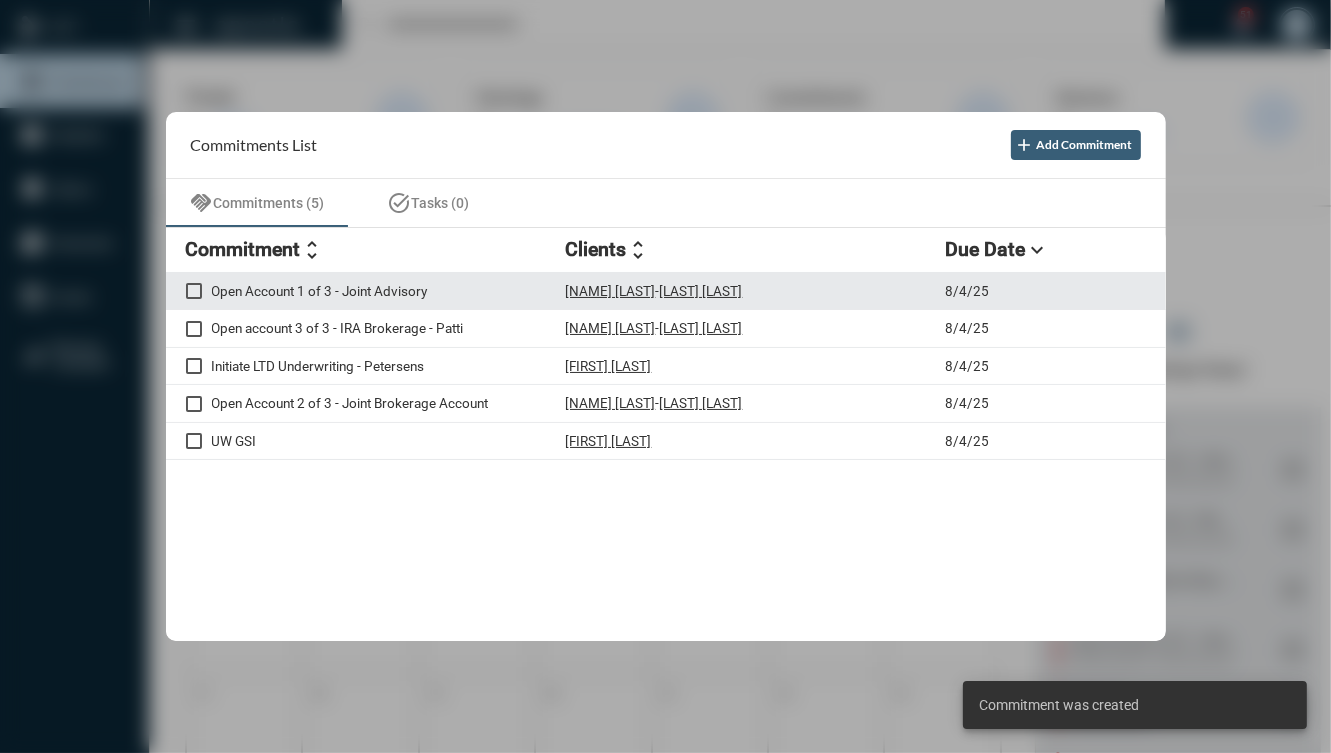 click on "[FIRST] [LAST]    -   [FIRST] [LAST]" at bounding box center [756, 291] 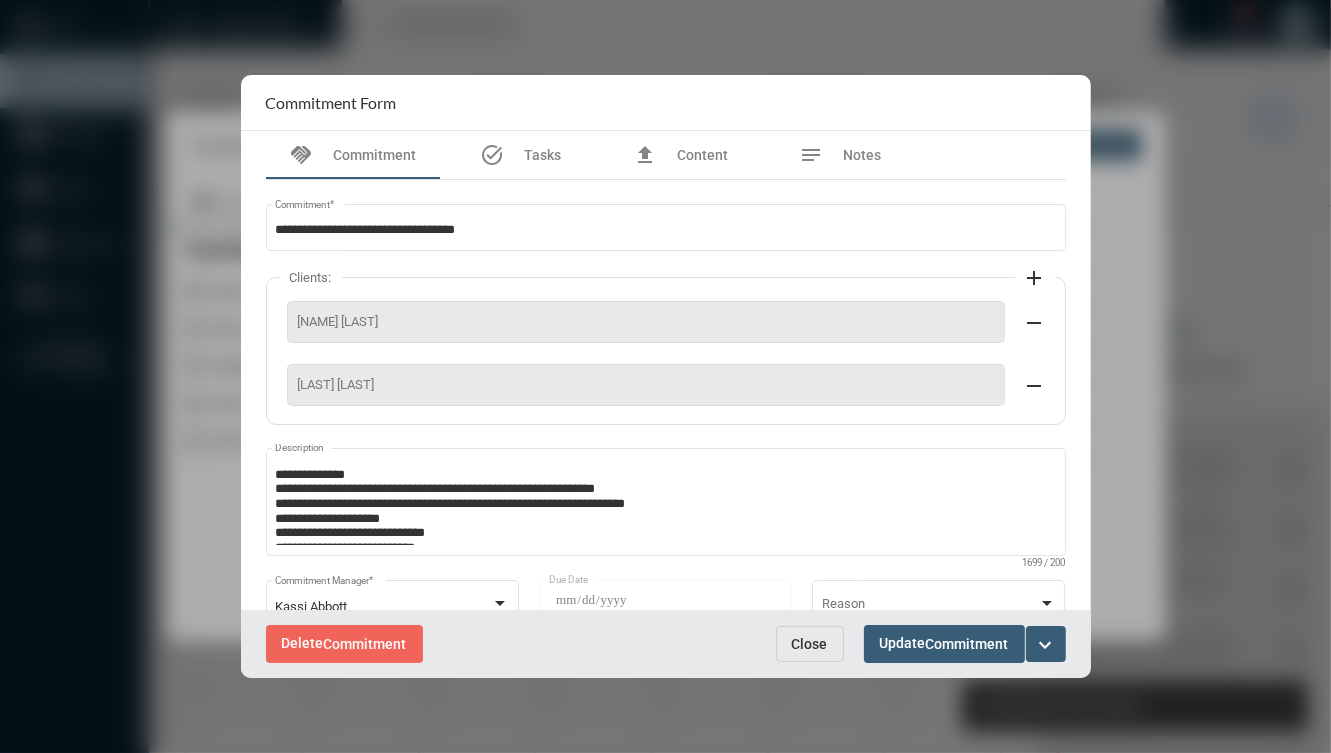 click on "expand_more" at bounding box center [1046, 645] 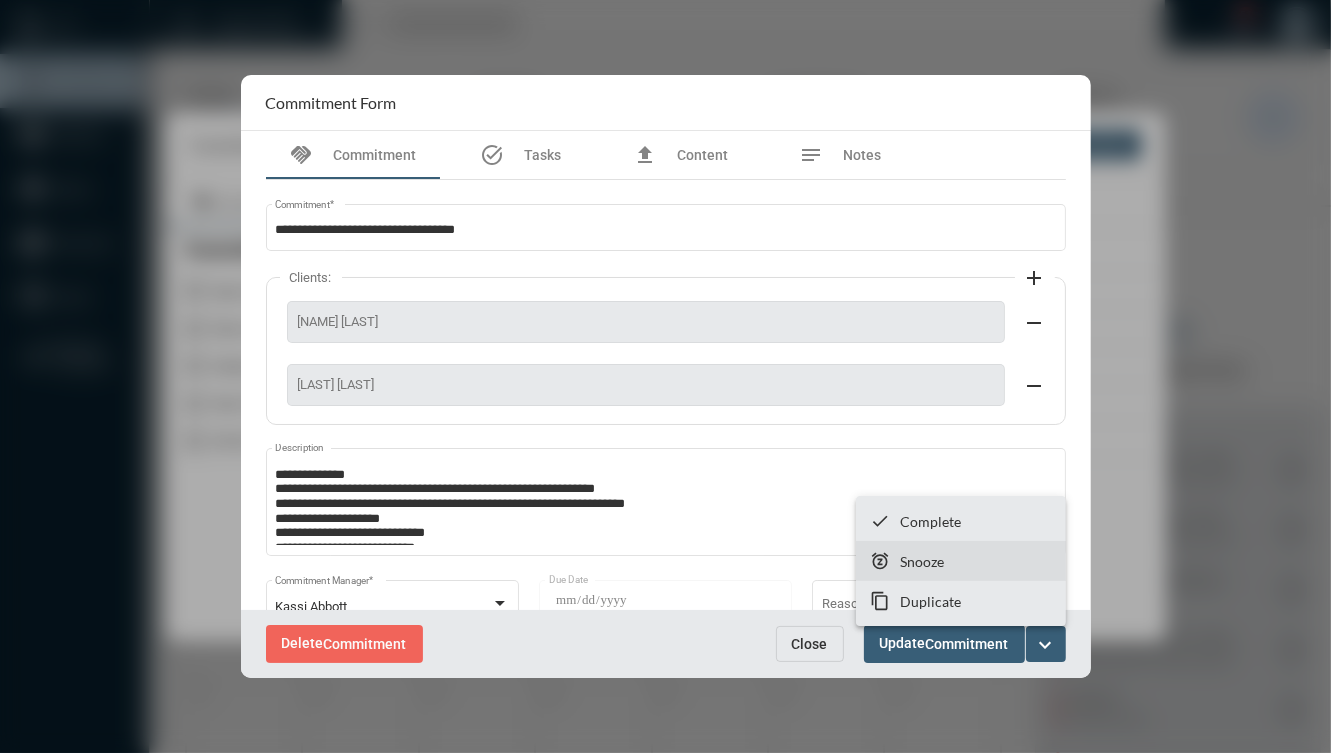 click on "Snooze" at bounding box center (922, 561) 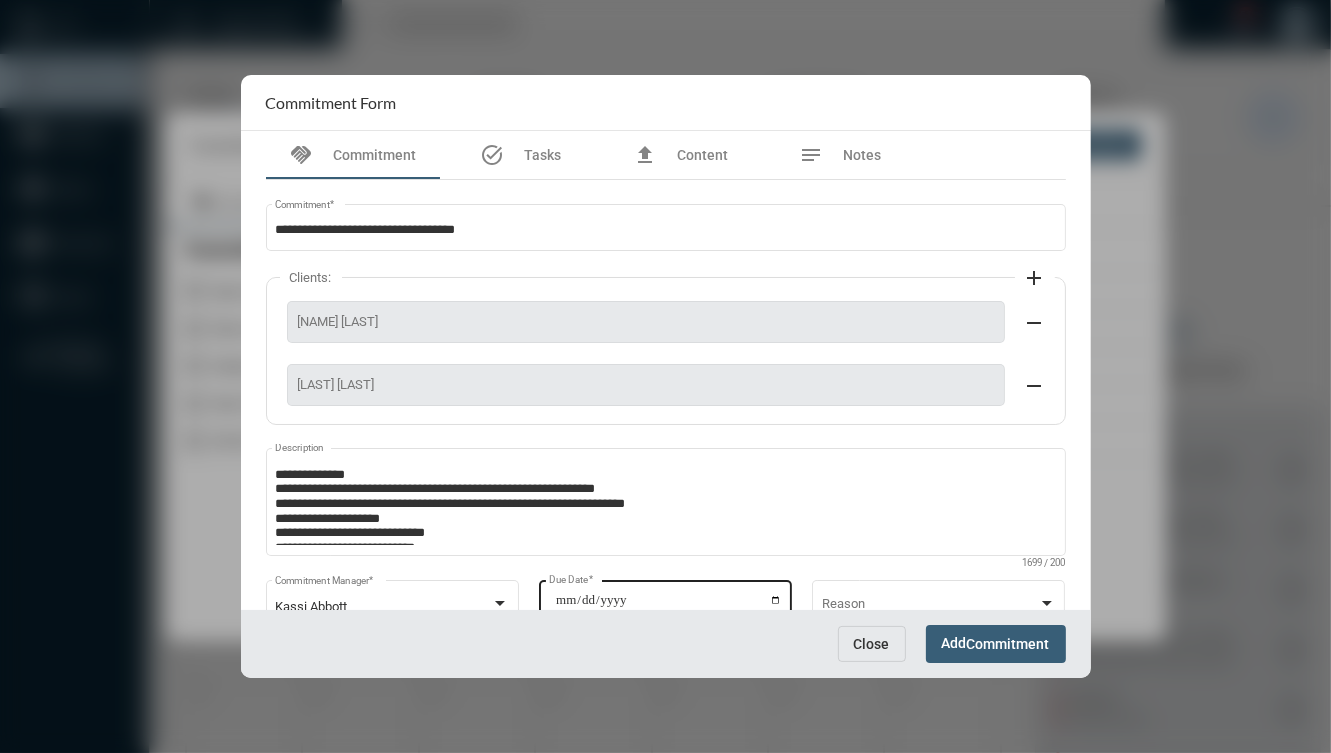 click on "**********" at bounding box center (668, 607) 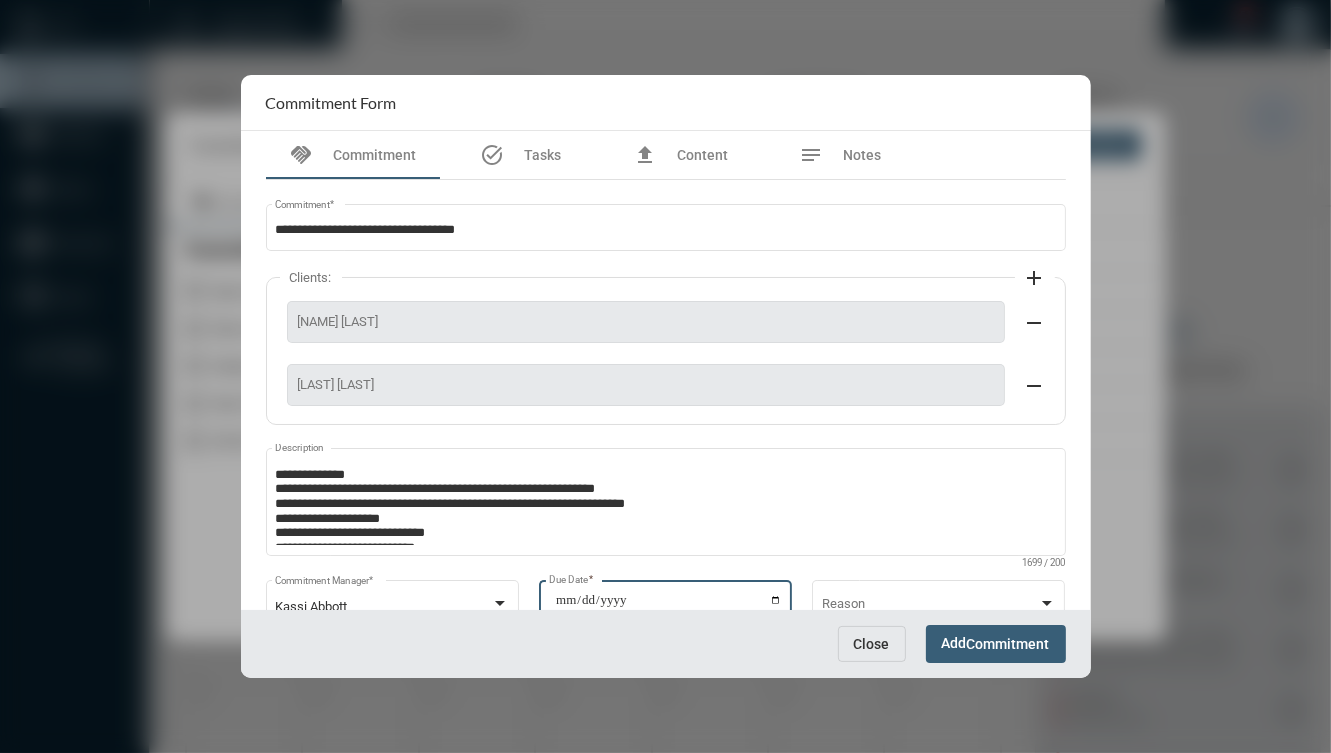 type on "**********" 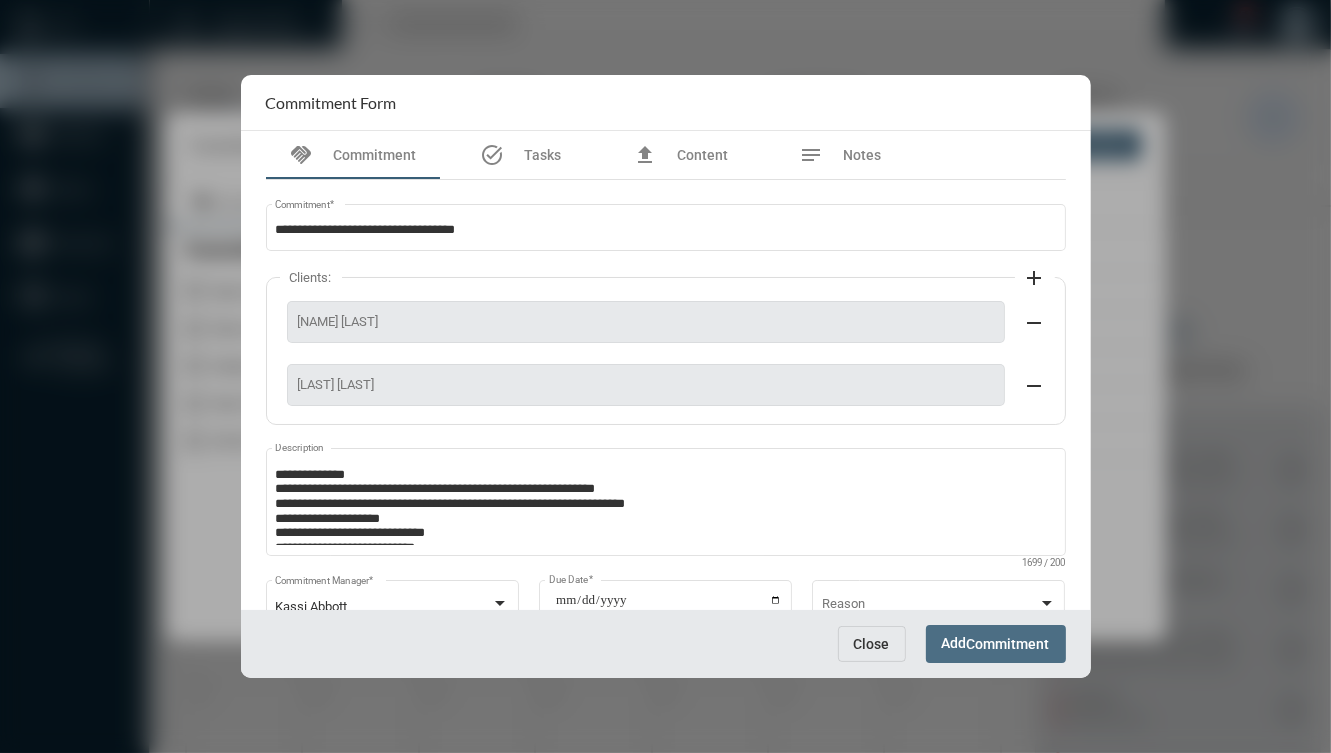 click on "Add   Commitment" at bounding box center [996, 643] 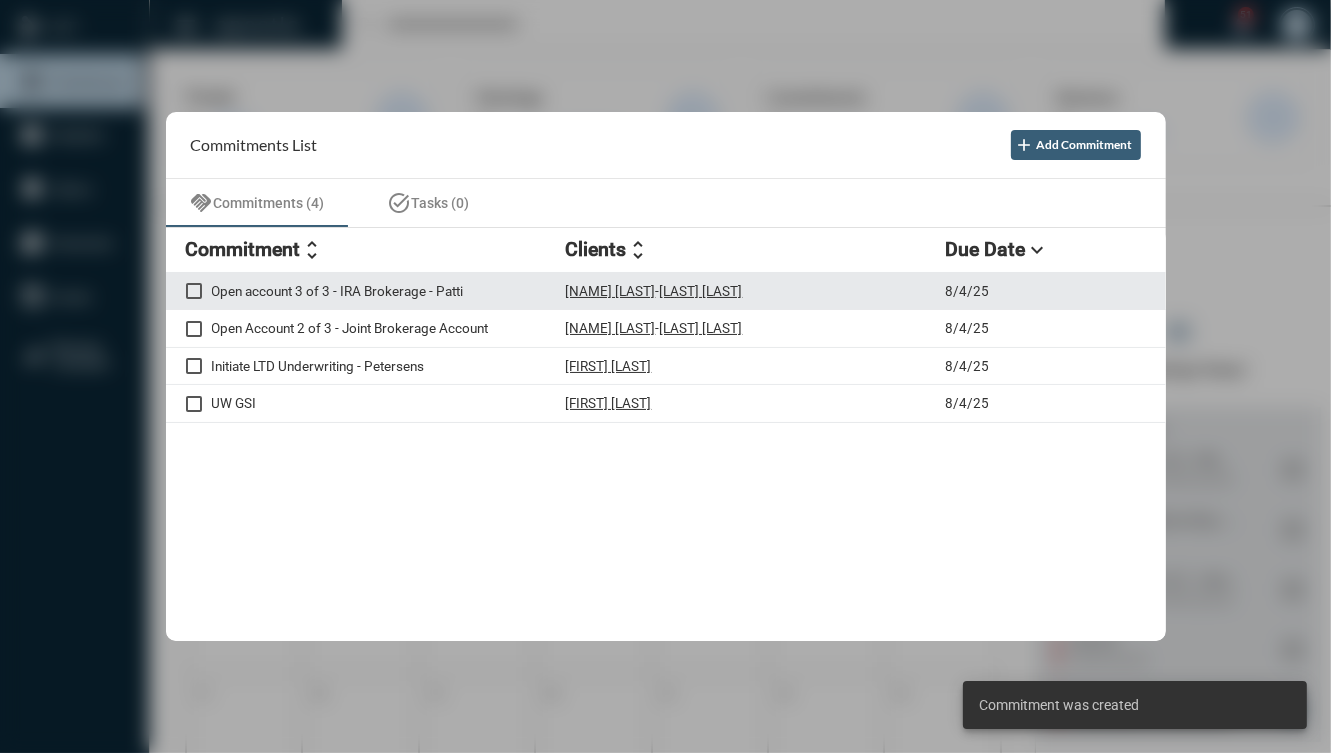 click on "[FIRST] [LAST]    -   [FIRST] [LAST]" at bounding box center [756, 291] 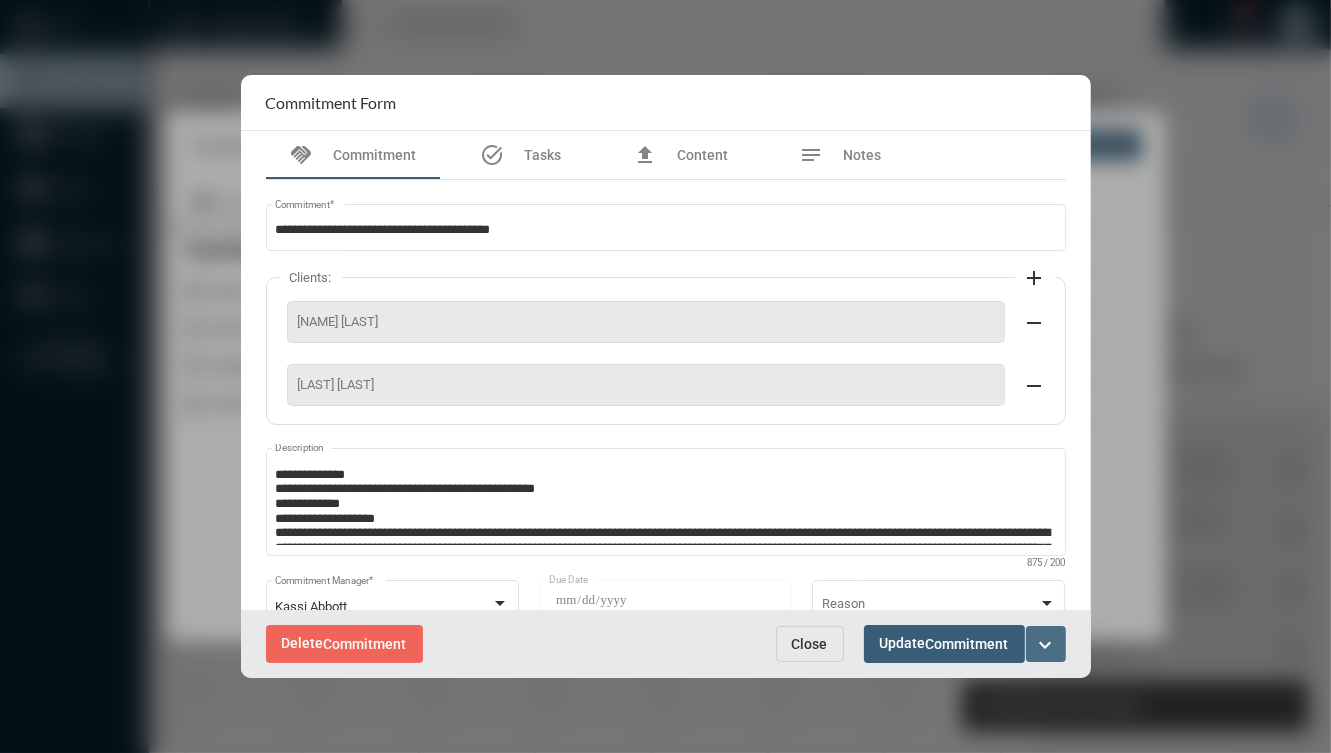 click on "expand_more" at bounding box center (1046, 644) 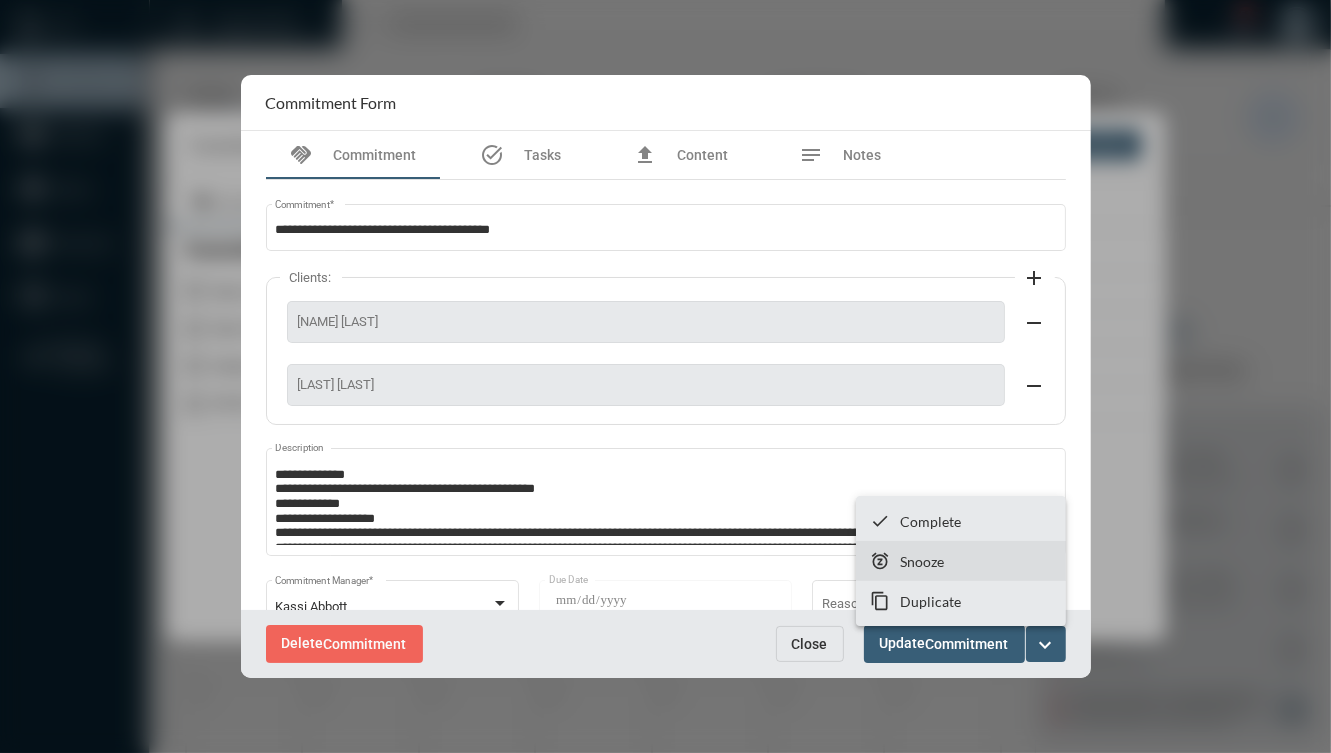 click on "snooze Snooze" at bounding box center (961, 561) 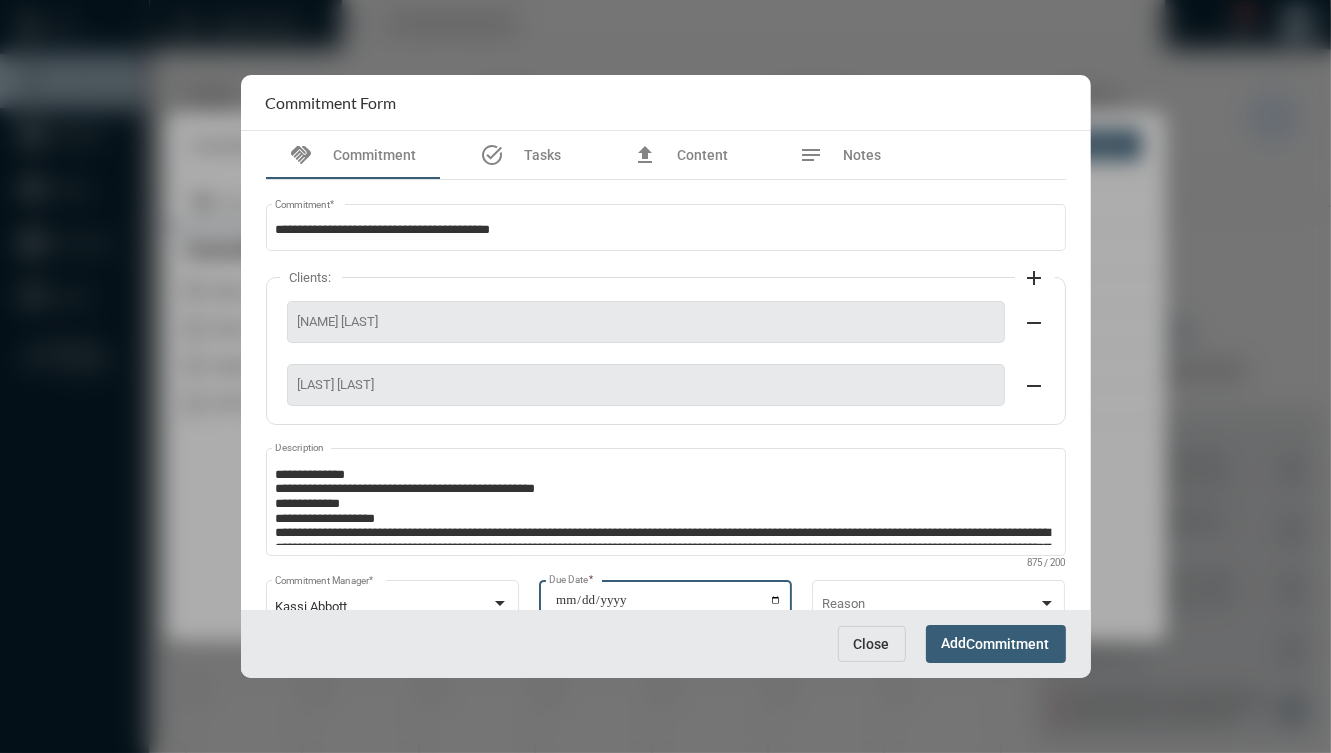 click on "**********" at bounding box center [668, 607] 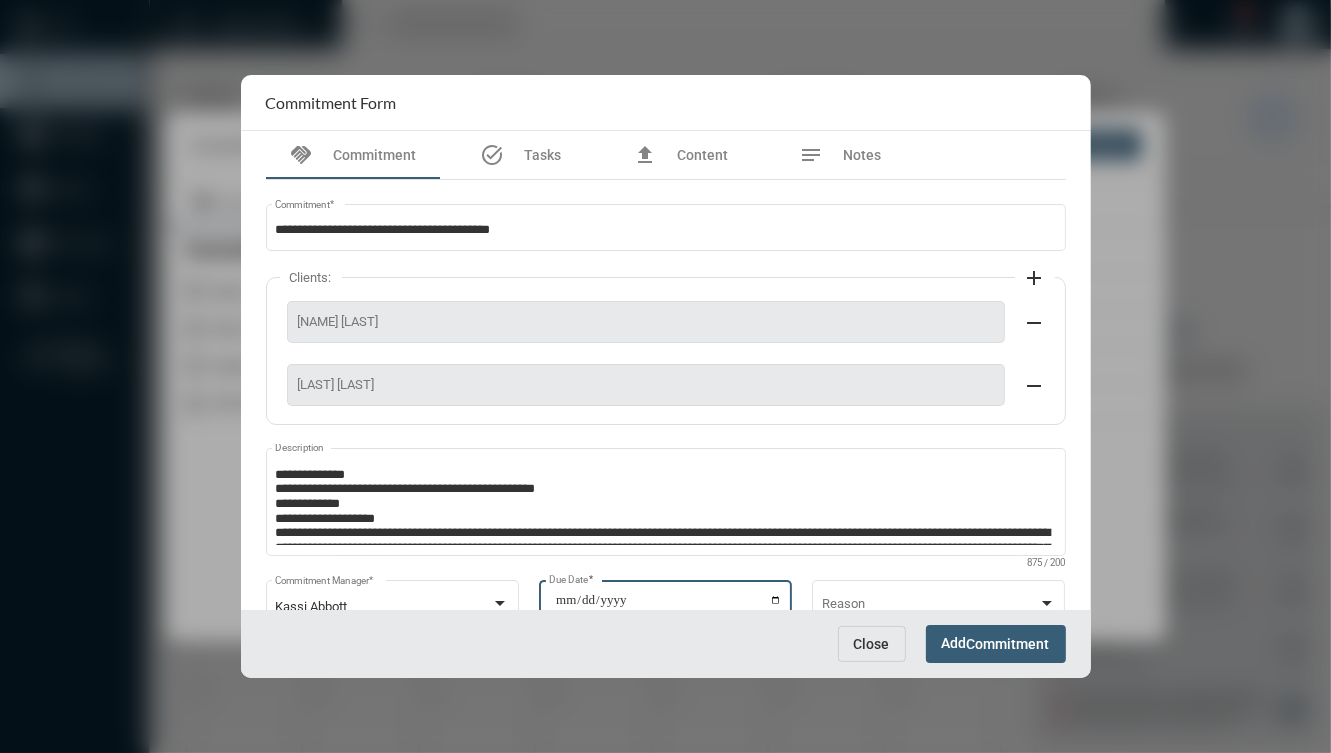 type on "**********" 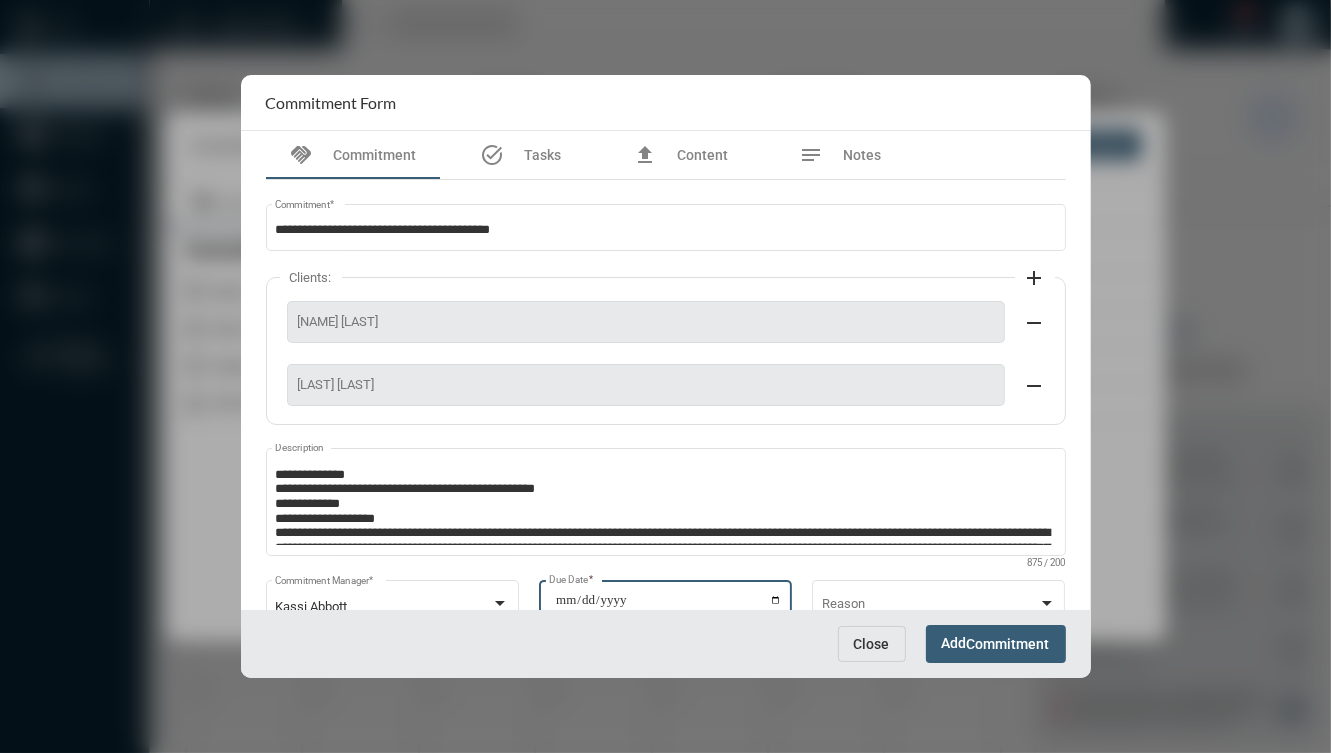 click on "Add   Commitment" at bounding box center [996, 643] 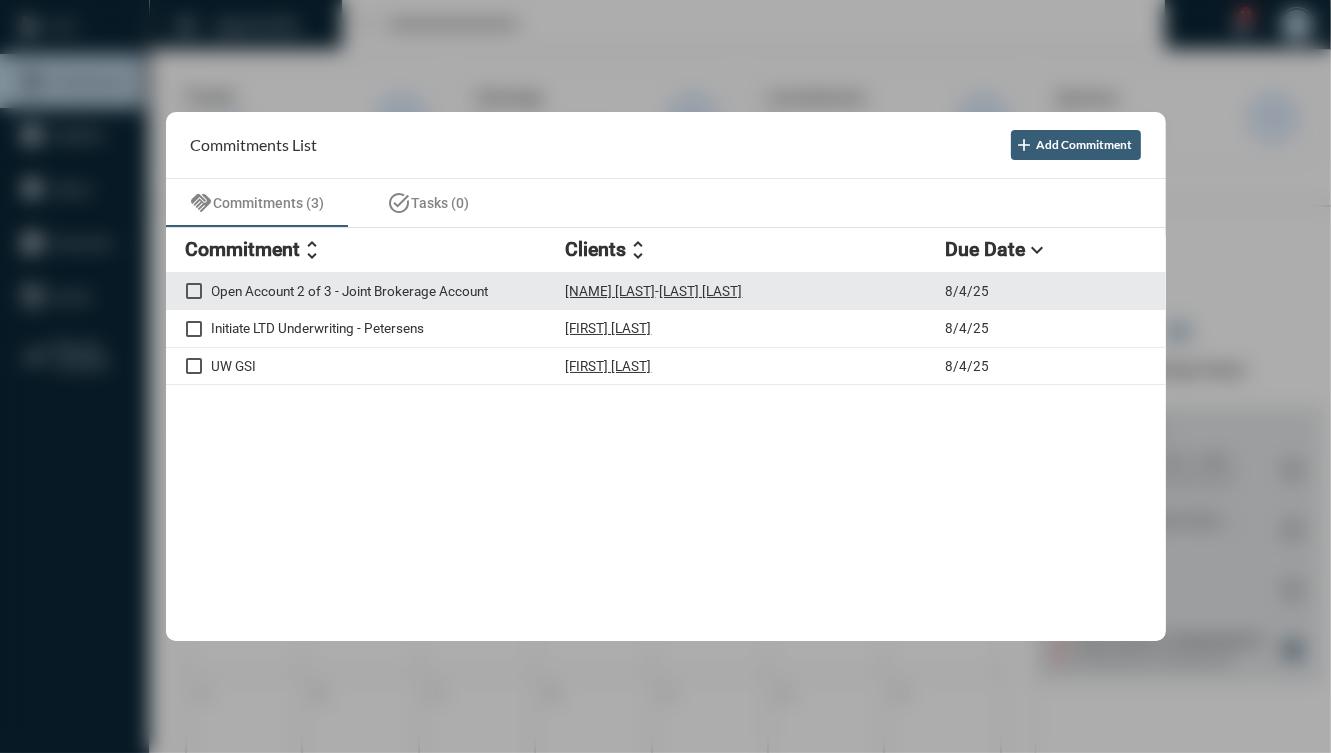 click on "Open Account 2 of 3 - Joint Brokerage Account   [FIRST] [LAST]    -   [FIRST] [LAST]  8/4/25" at bounding box center [666, 292] 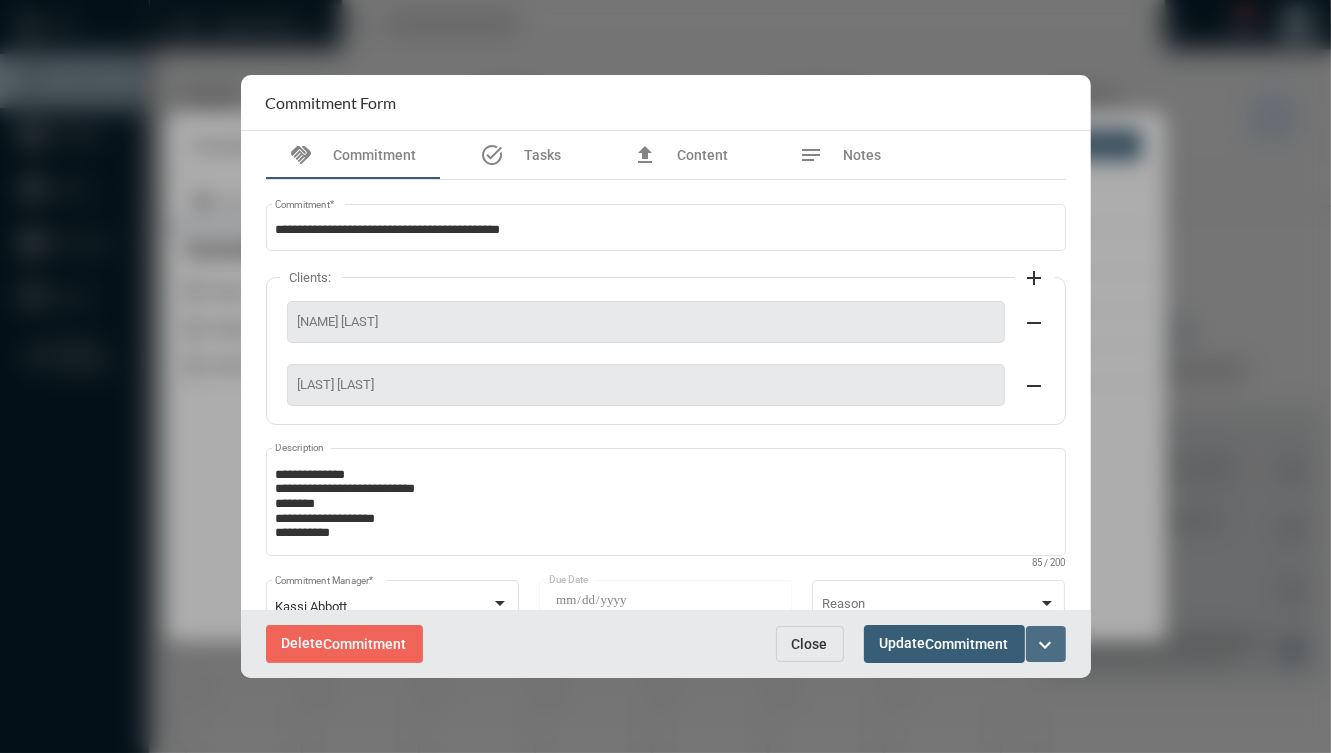 click on "expand_more" at bounding box center [1046, 645] 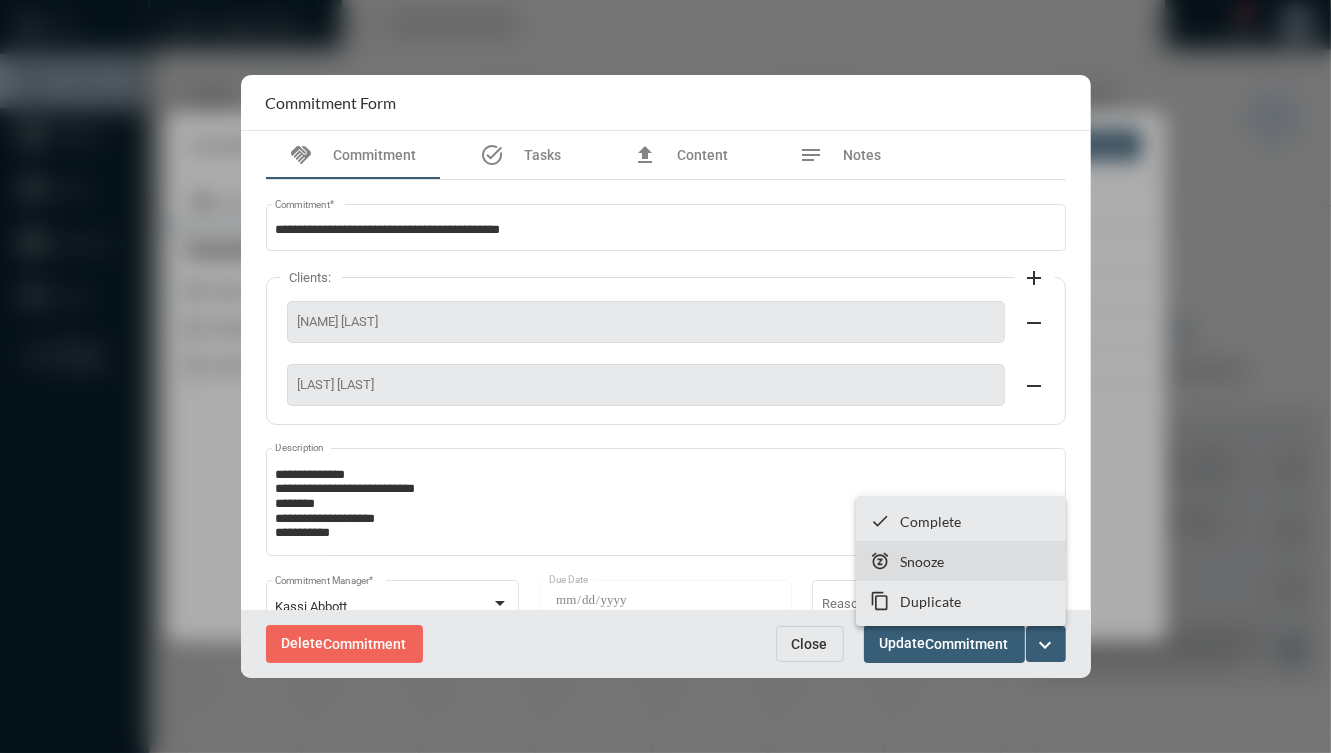 click on "snooze Snooze" at bounding box center (961, 561) 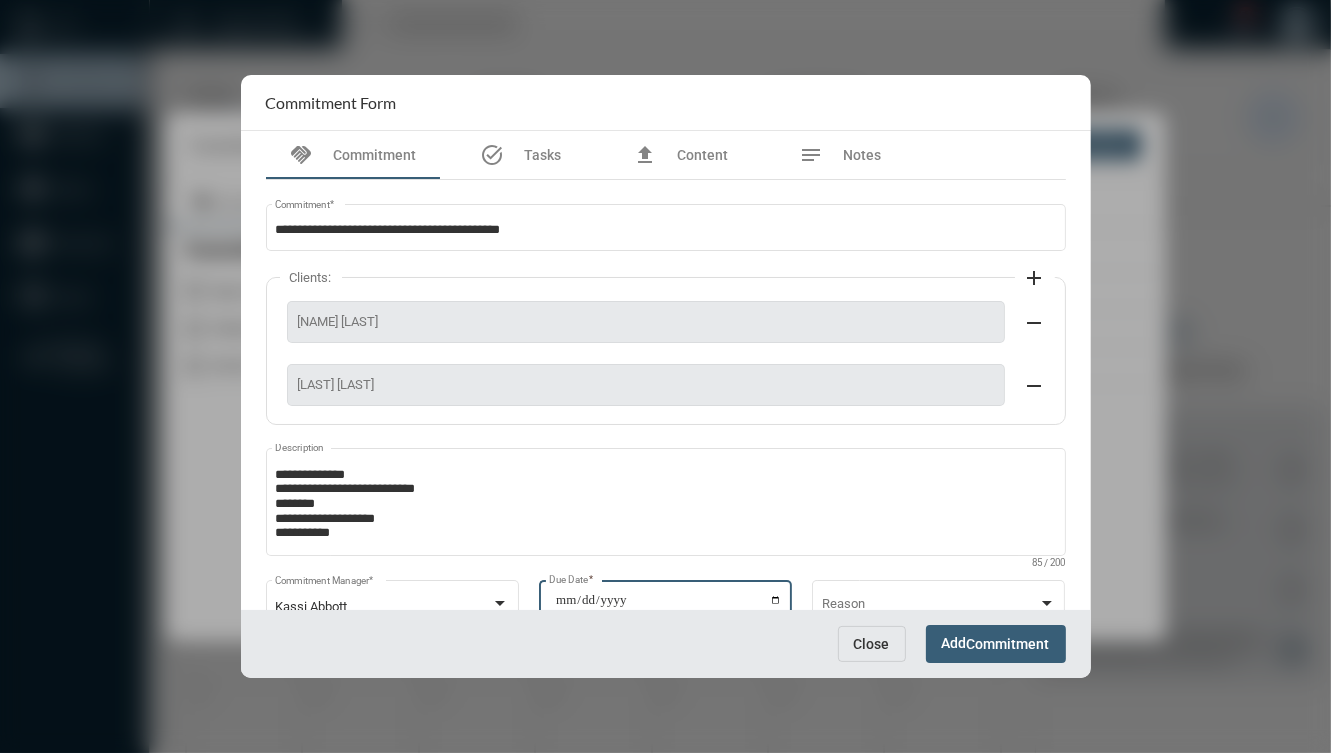 click on "**********" at bounding box center [668, 607] 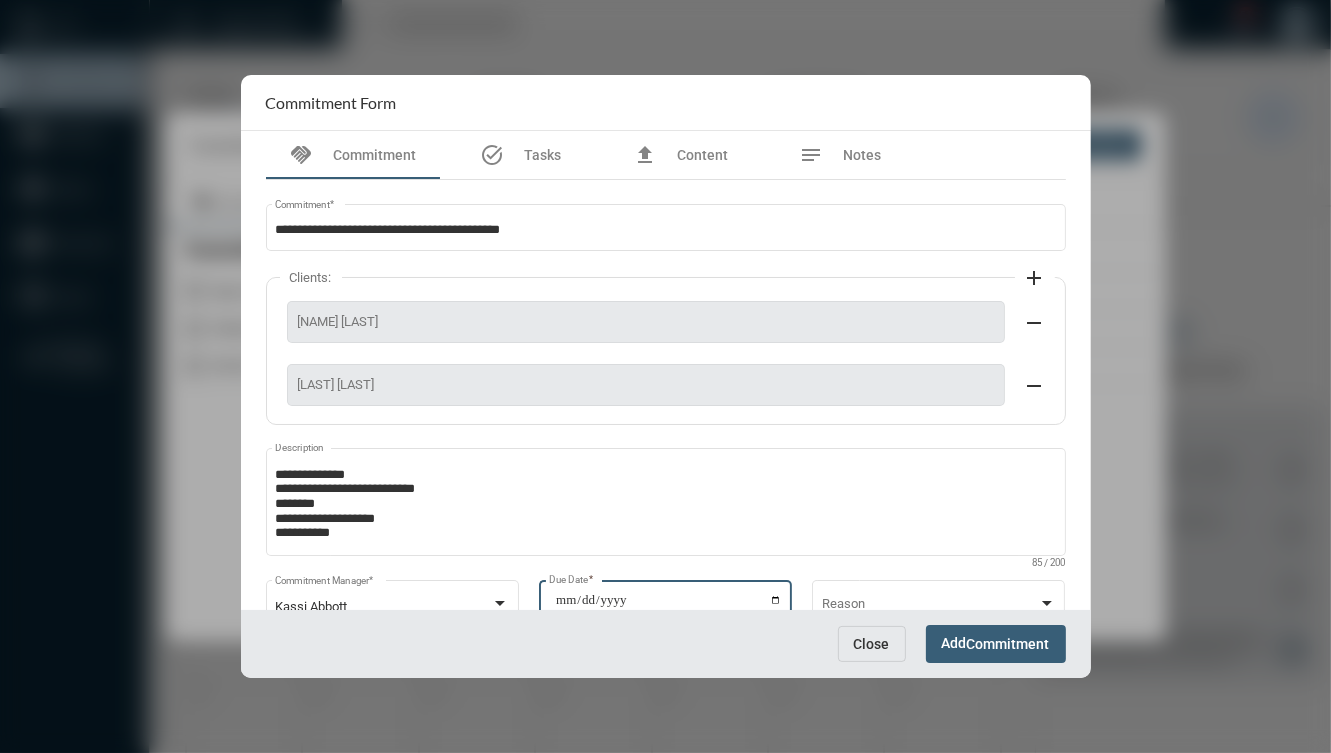 click on "Commitment" at bounding box center [1008, 645] 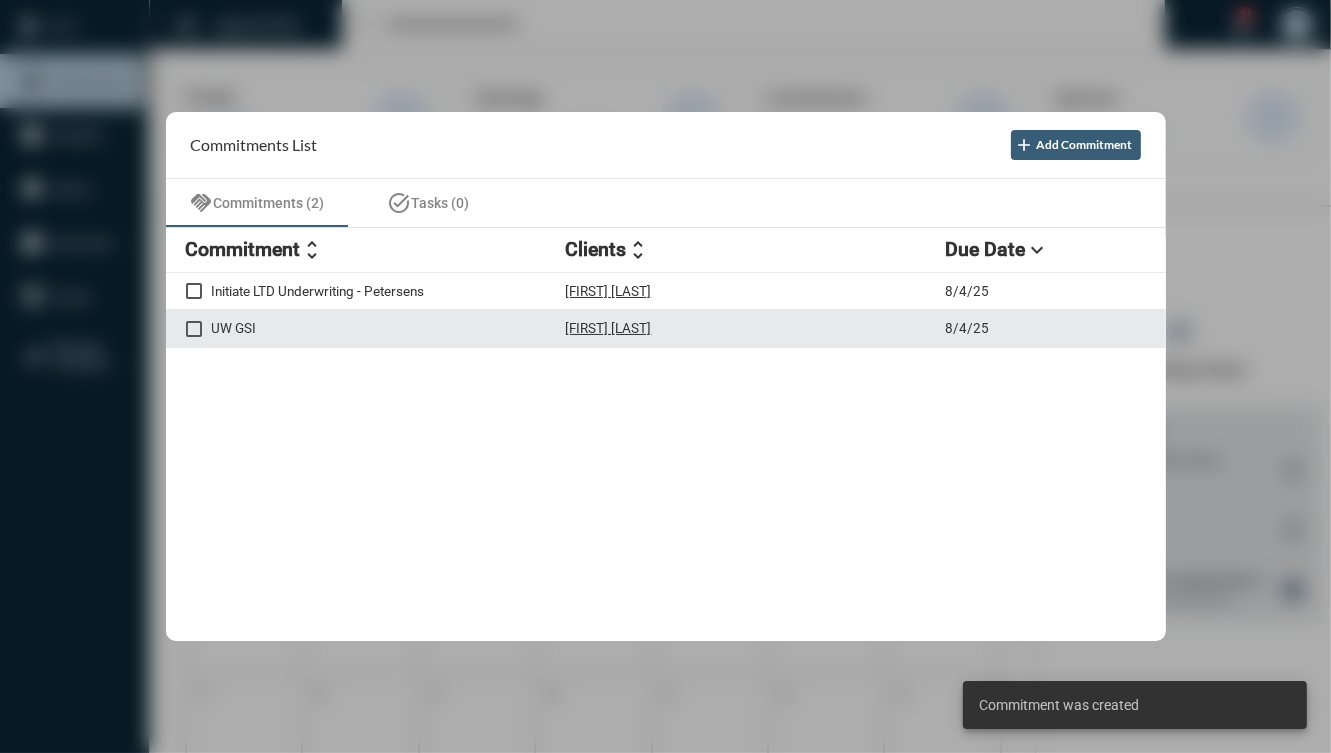 click on "UW GSI" at bounding box center [389, 328] 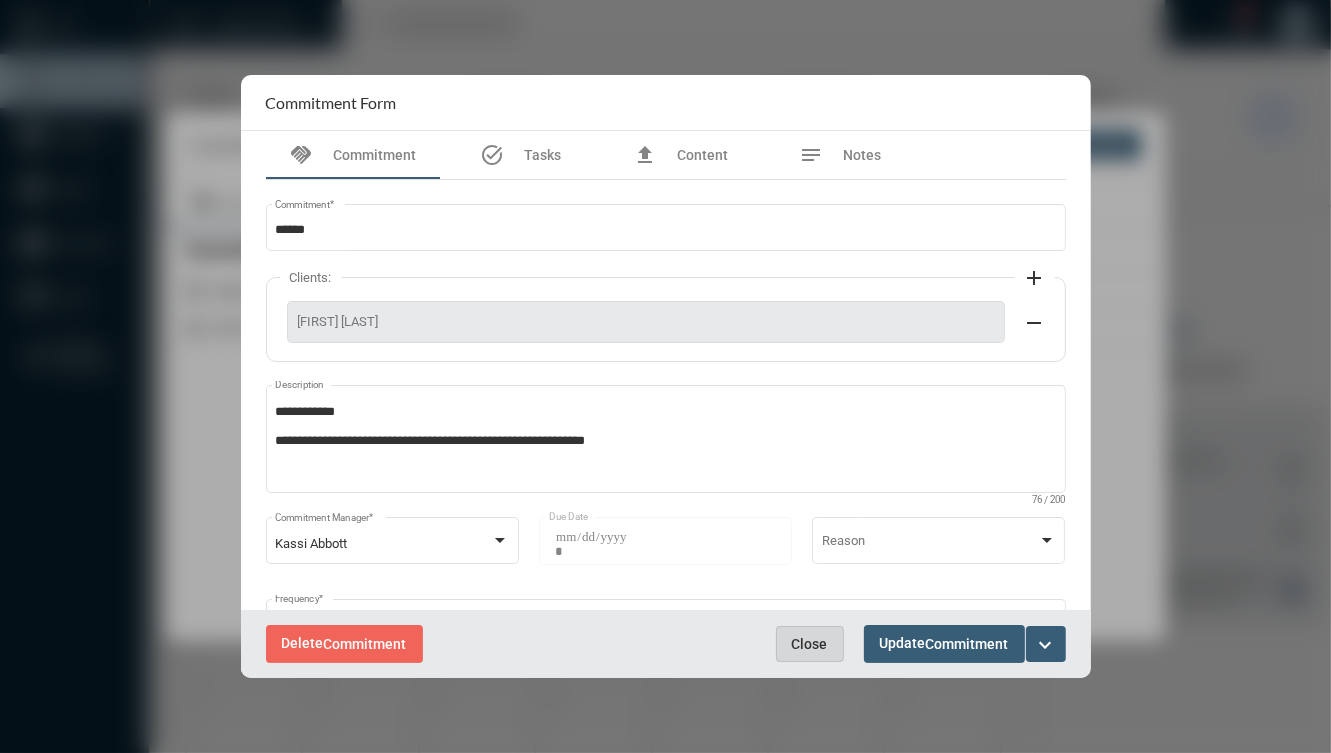 click on "Close" at bounding box center [810, 644] 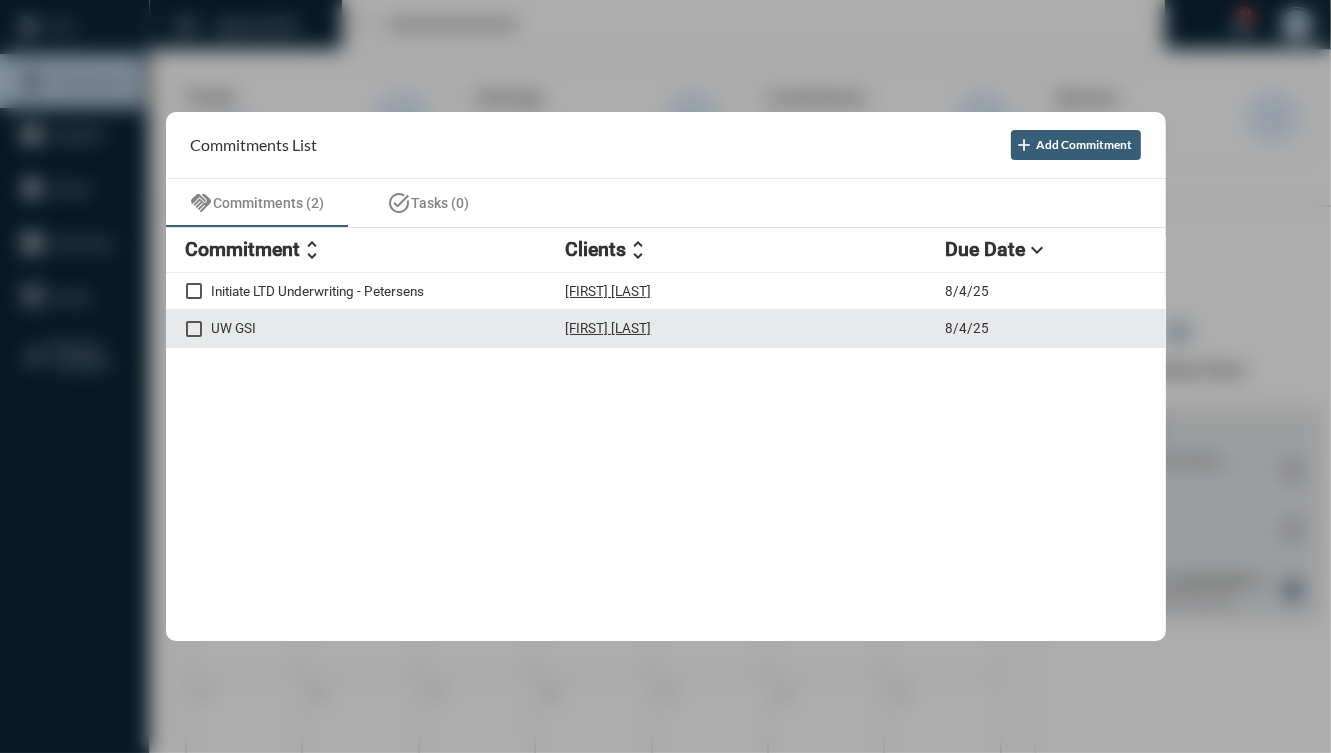 click on "[FIRST] [LAST]" at bounding box center [756, 328] 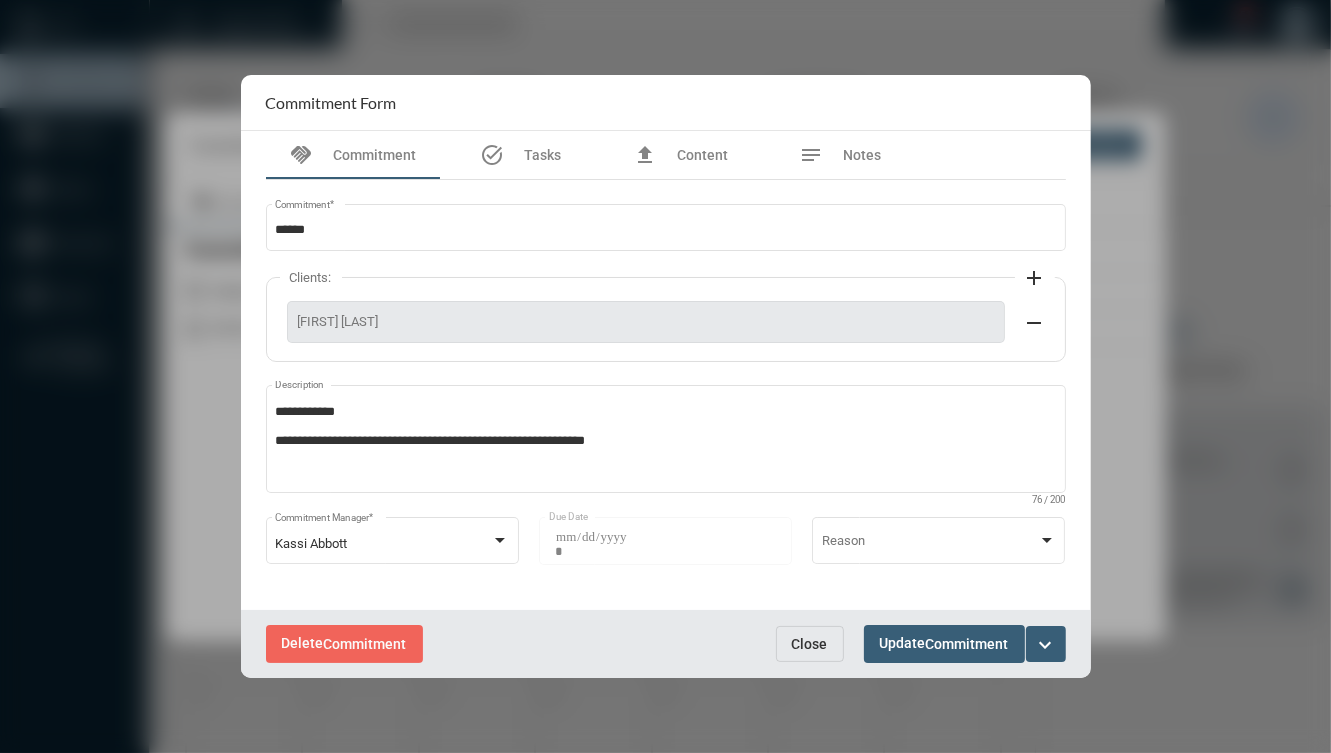 click on "expand_more" at bounding box center (1046, 644) 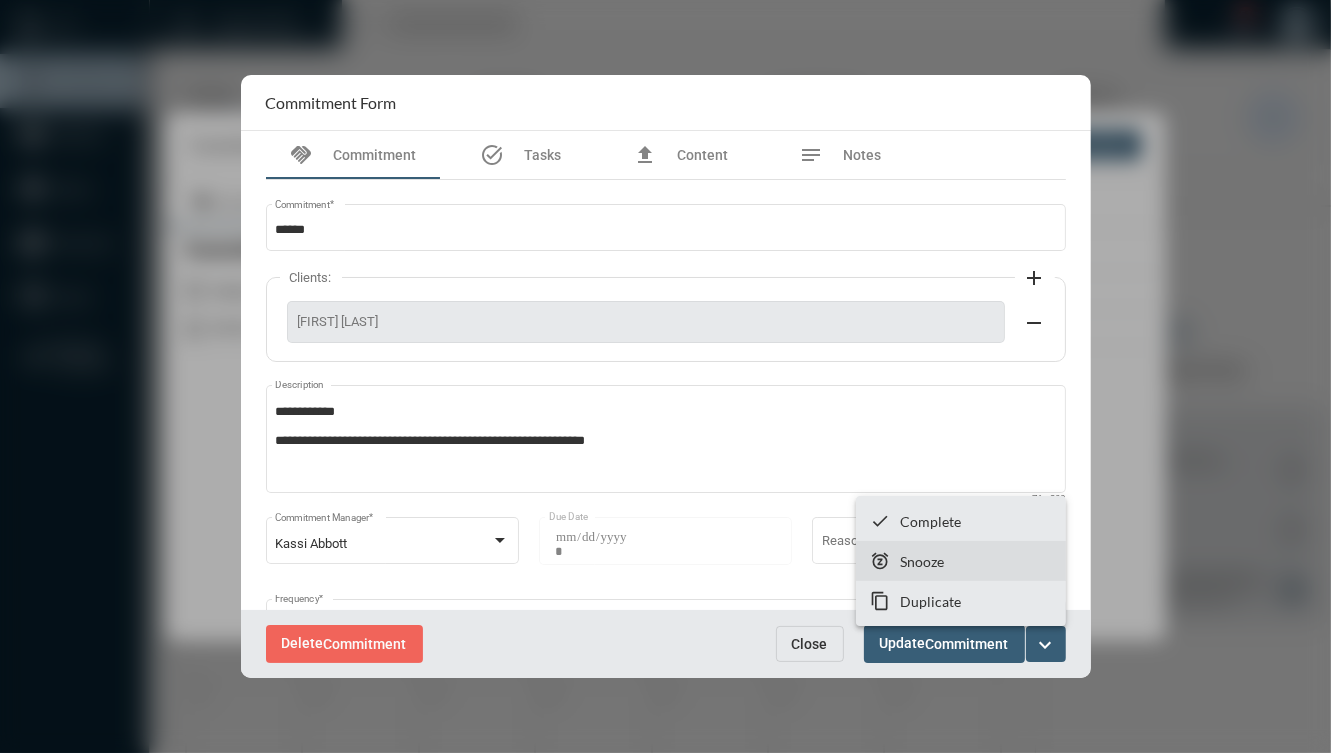 click on "snooze Snooze" at bounding box center [961, 561] 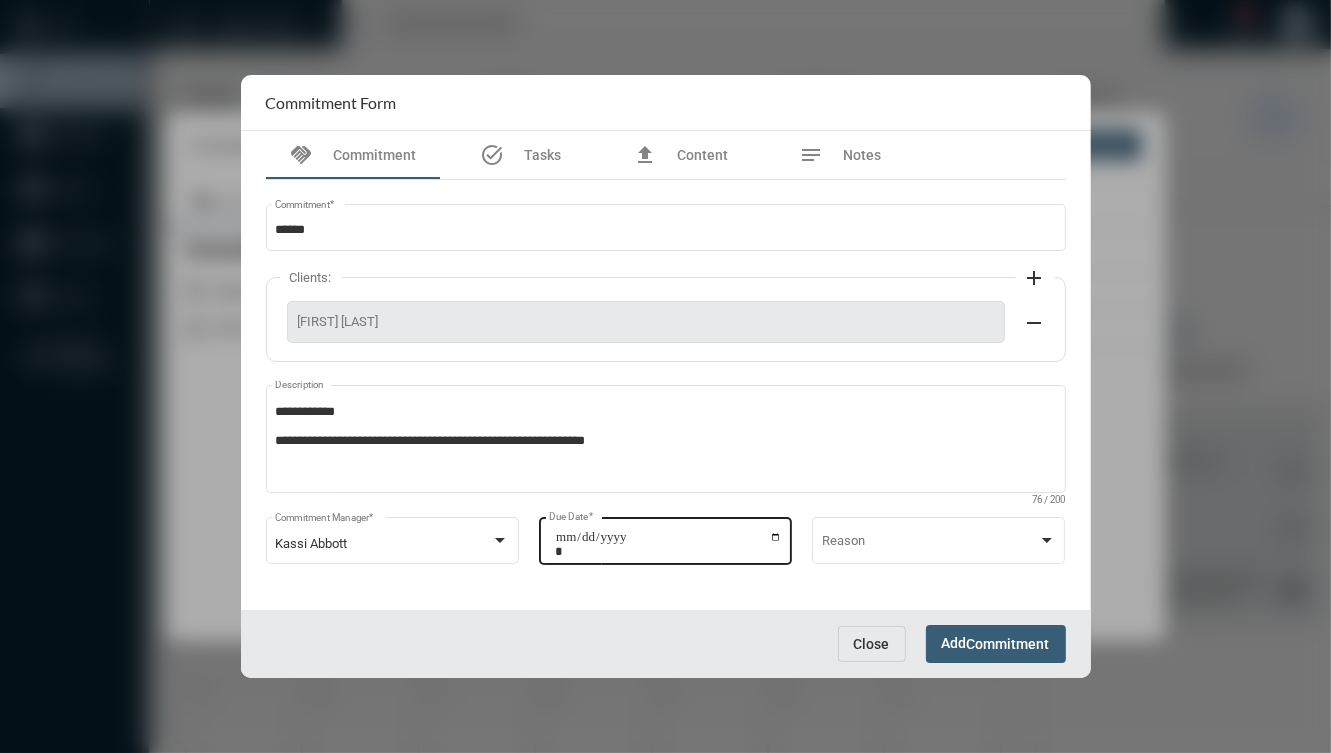 click on "**********" at bounding box center (668, 544) 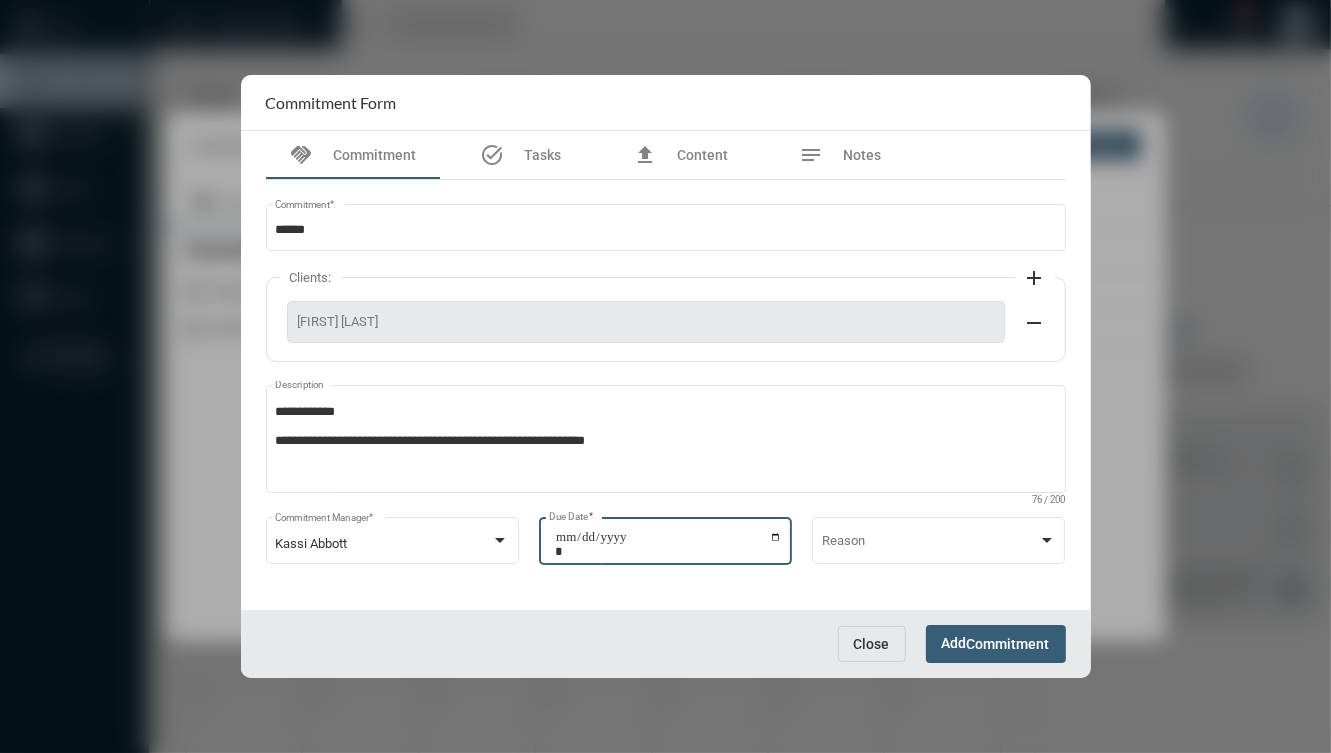 type on "**********" 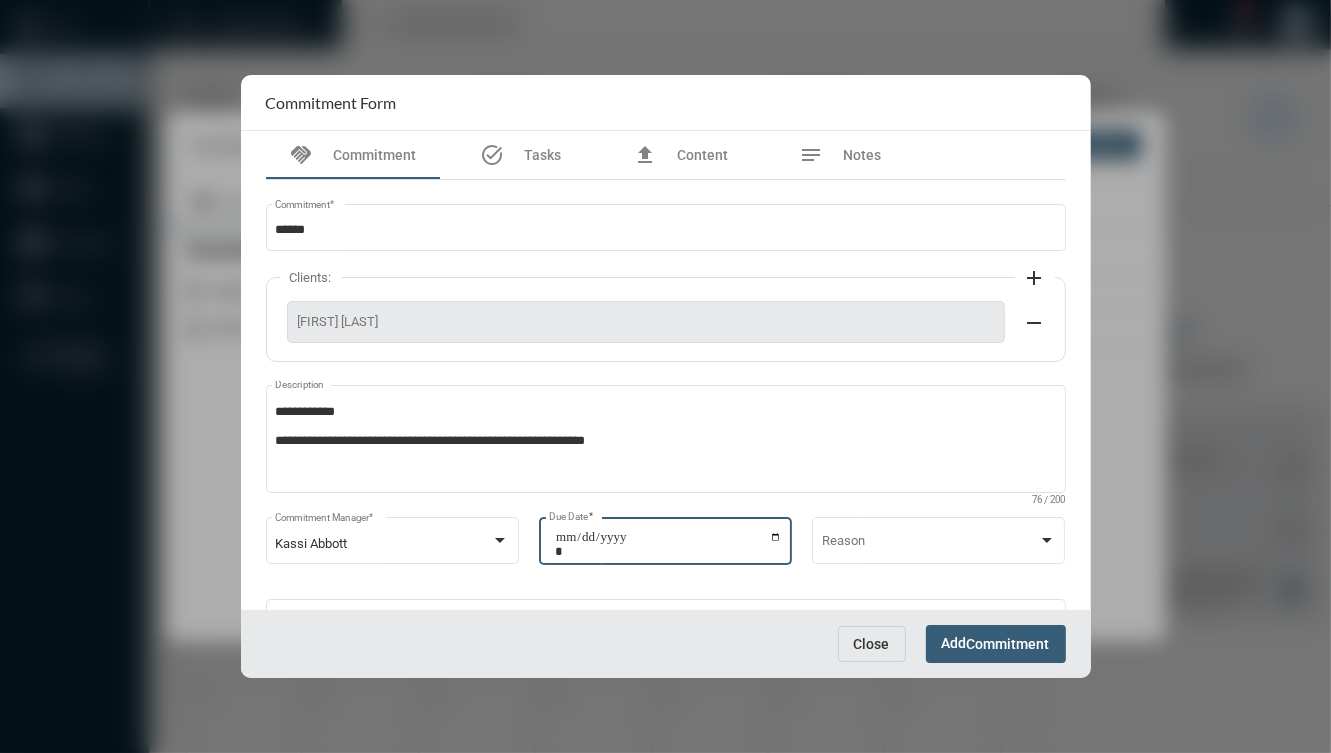 click on "Add   Commitment" at bounding box center (996, 643) 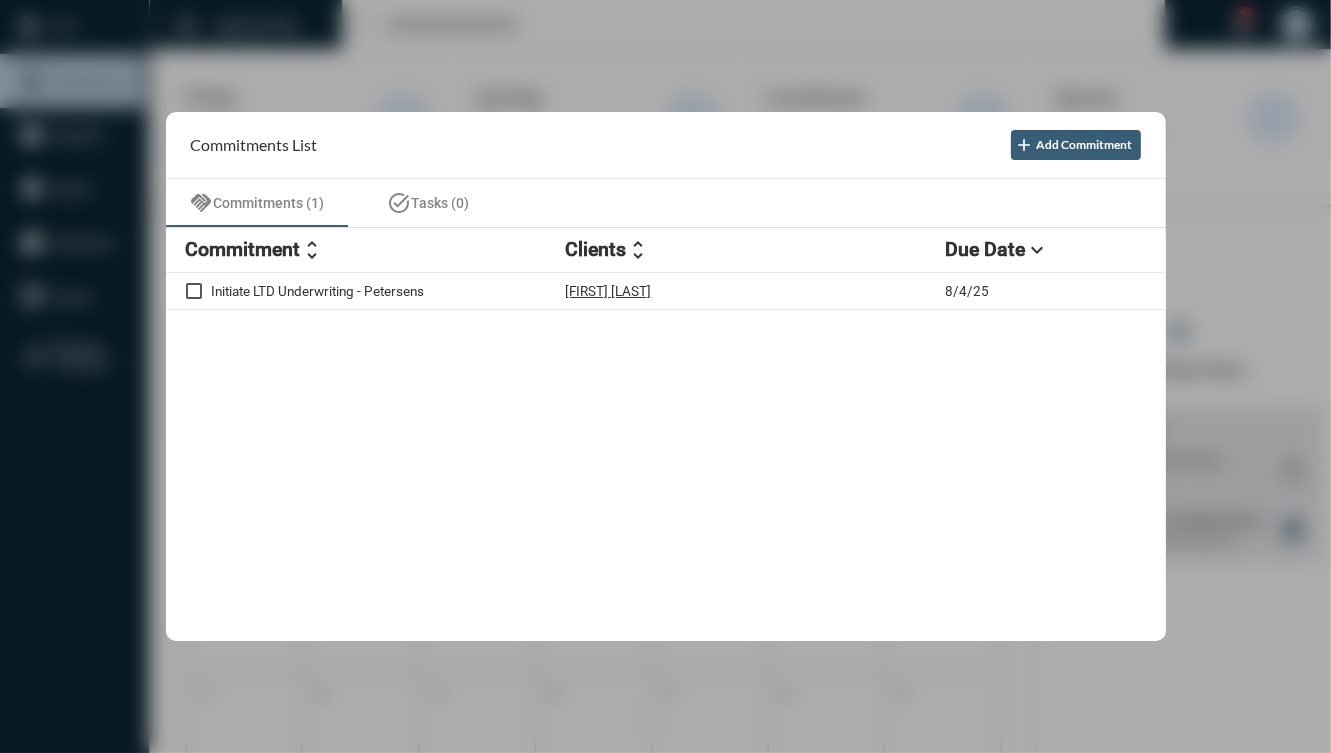 click at bounding box center (665, 376) 